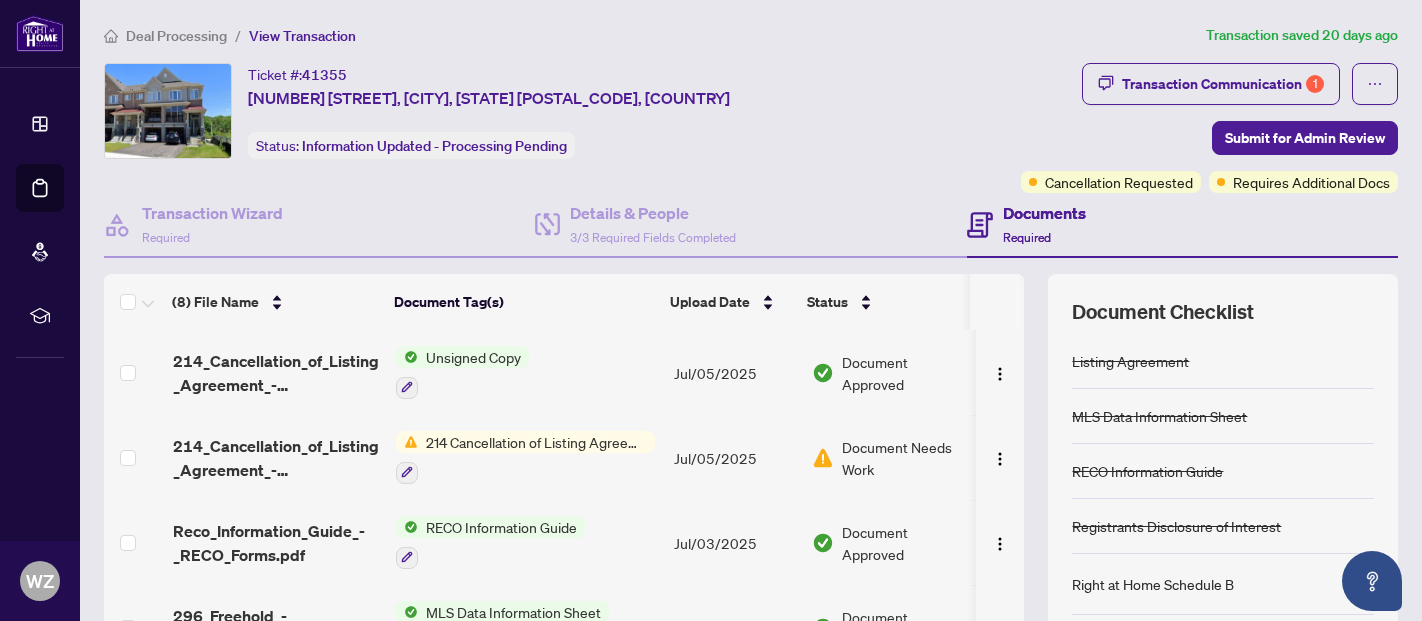 scroll, scrollTop: 0, scrollLeft: 0, axis: both 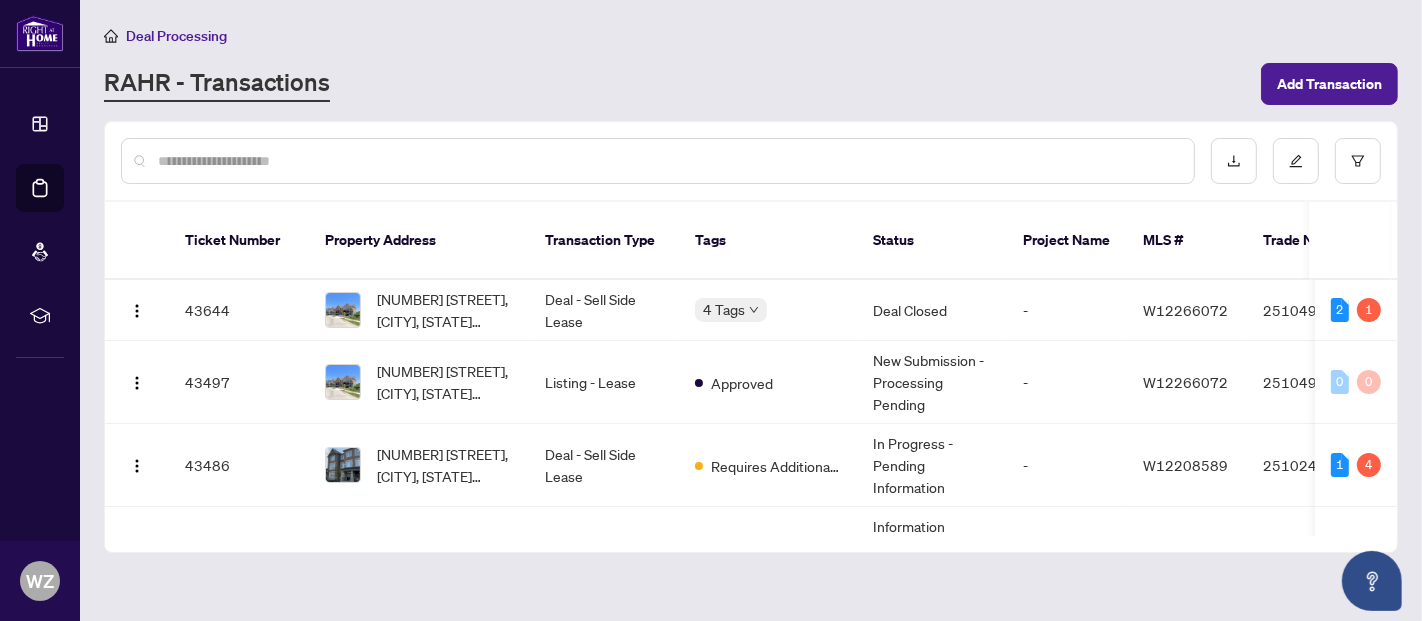 click on "Deal Processing" at bounding box center (176, 36) 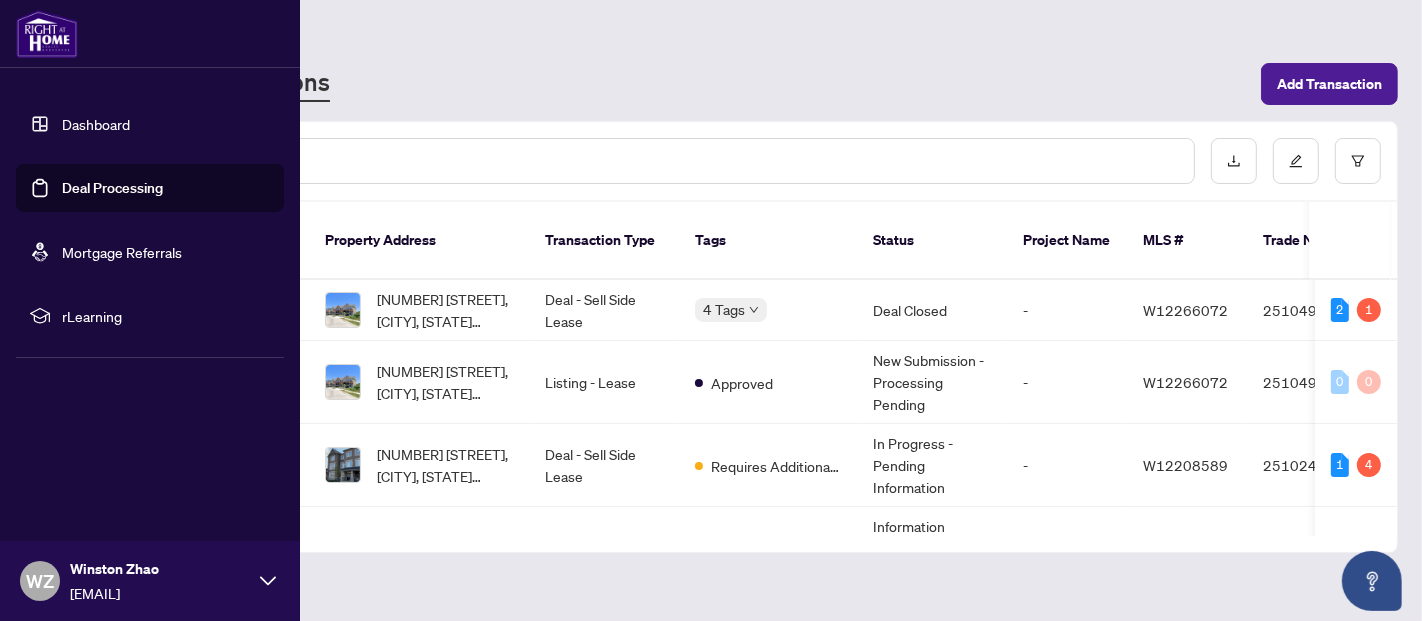 click on "Dashboard" at bounding box center [96, 124] 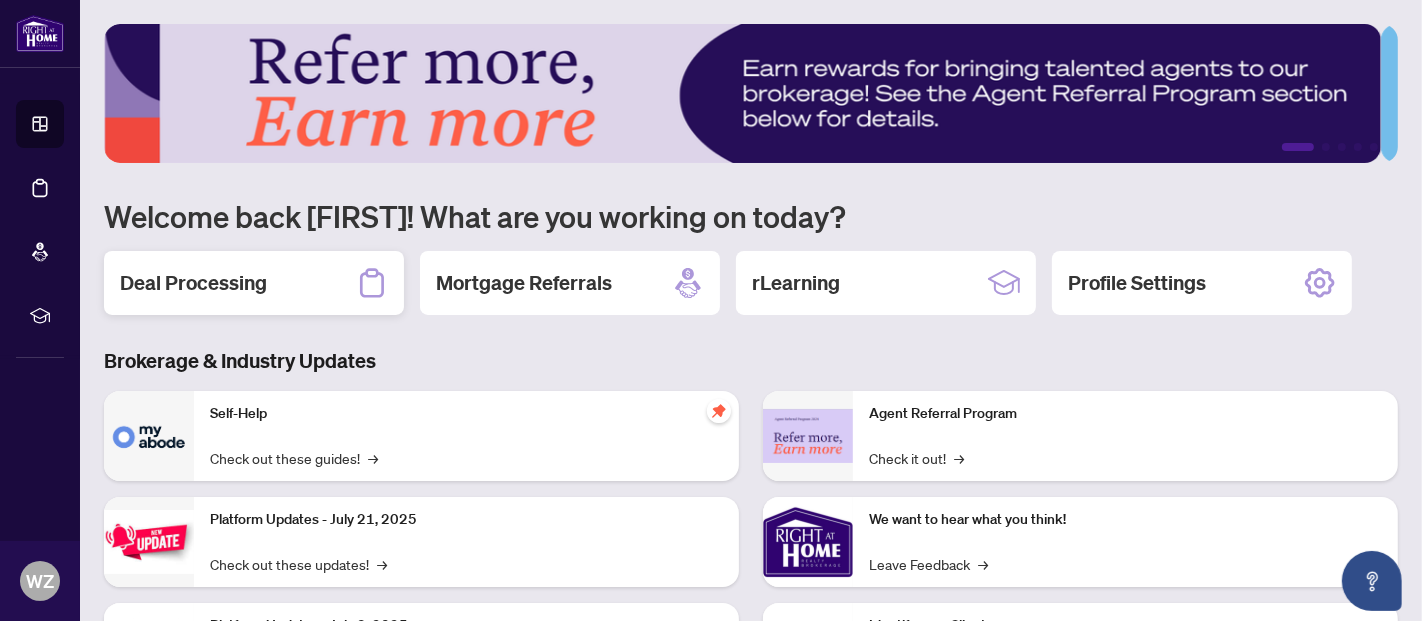 click on "Deal Processing" at bounding box center (193, 283) 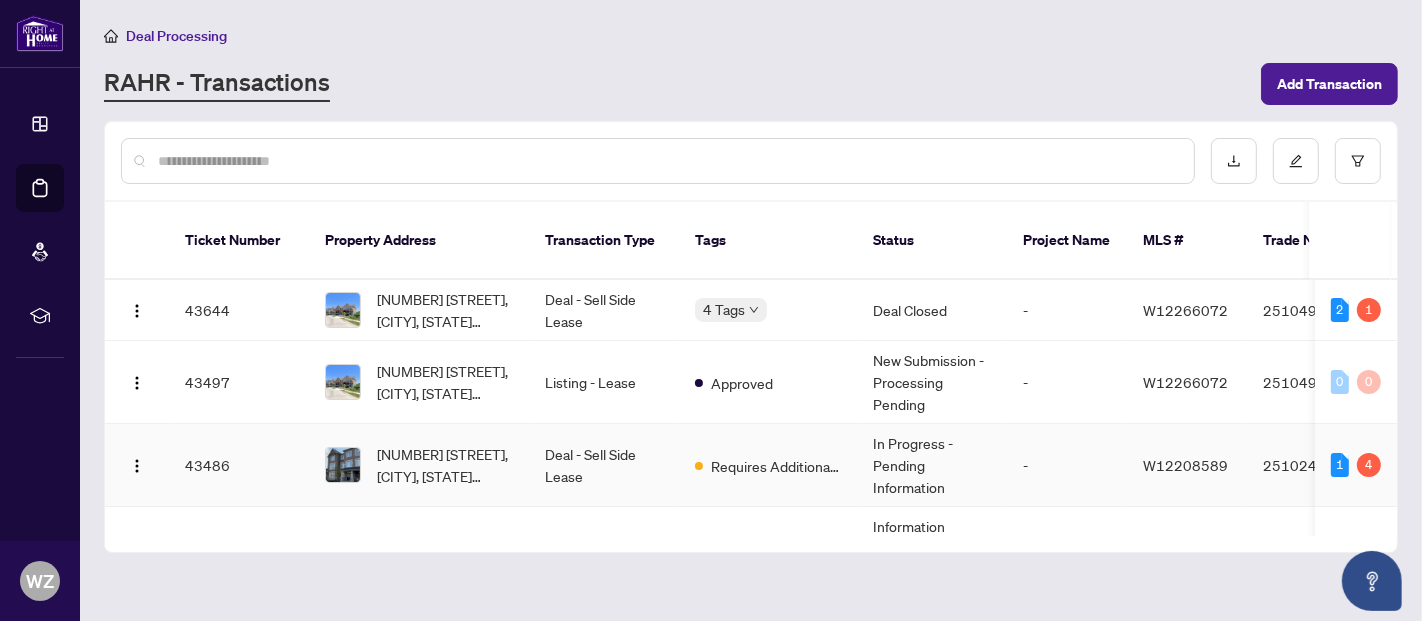 click on "[NUMBER] [STREET], [CITY], [STATE] [POSTAL_CODE], [COUNTRY]" at bounding box center (419, 465) 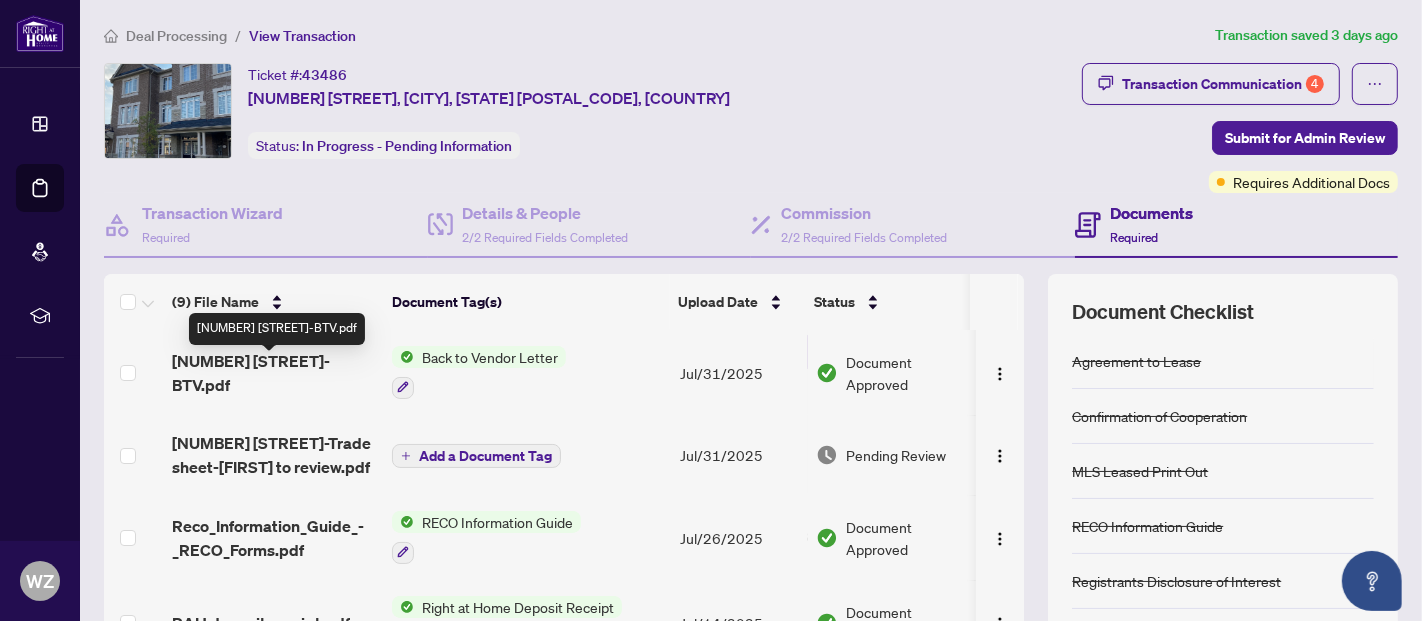 click on "[NUMBER] [STREET]-BTV.pdf" at bounding box center (274, 373) 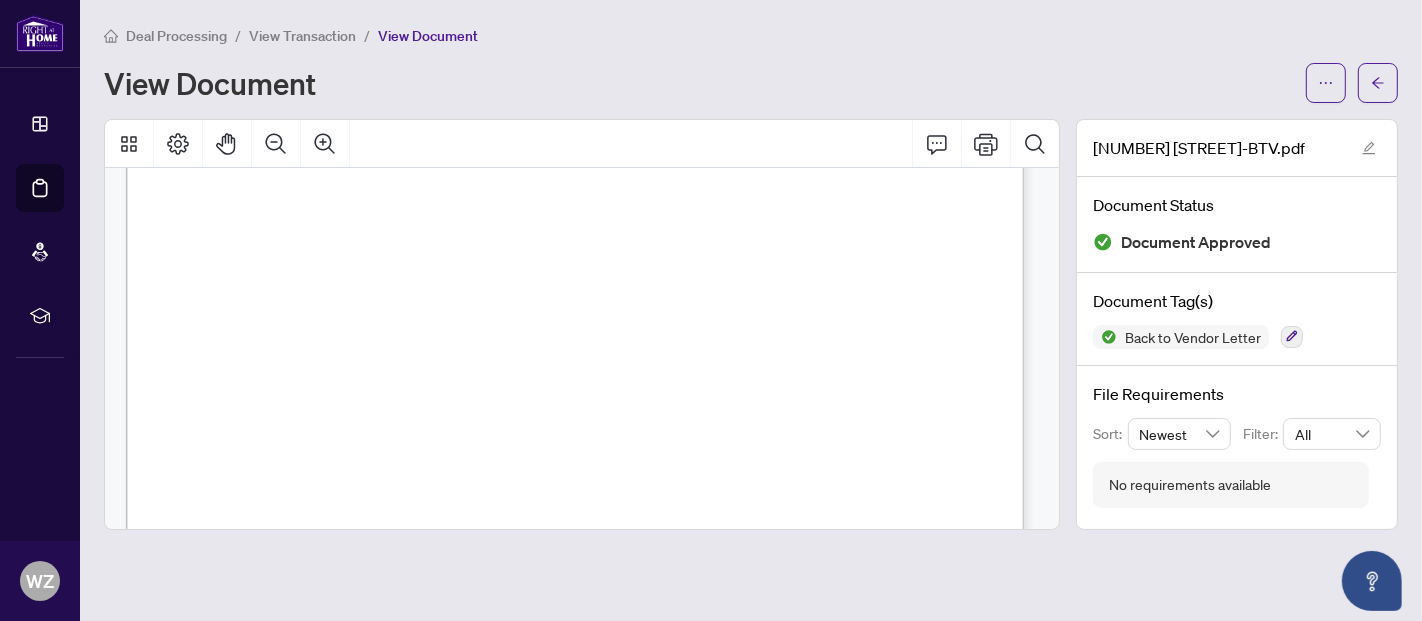scroll, scrollTop: 304, scrollLeft: 0, axis: vertical 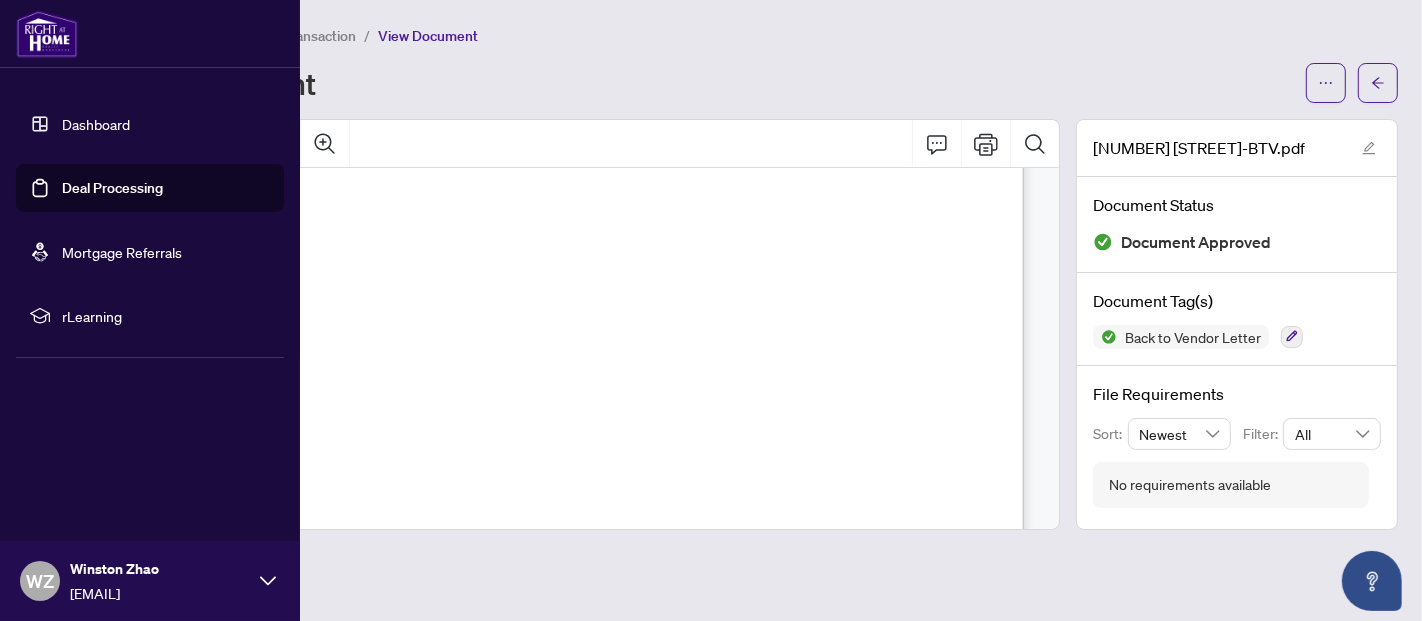 click on "Dashboard" at bounding box center [96, 124] 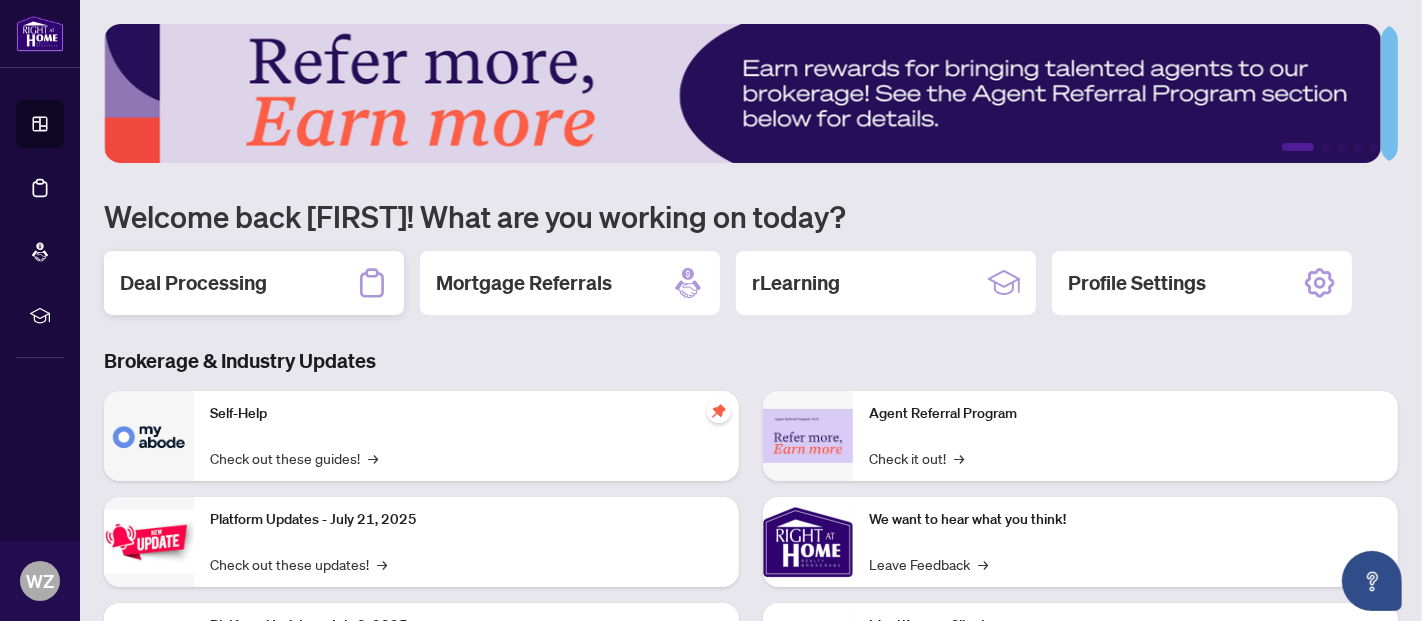 click on "Deal Processing" at bounding box center (193, 283) 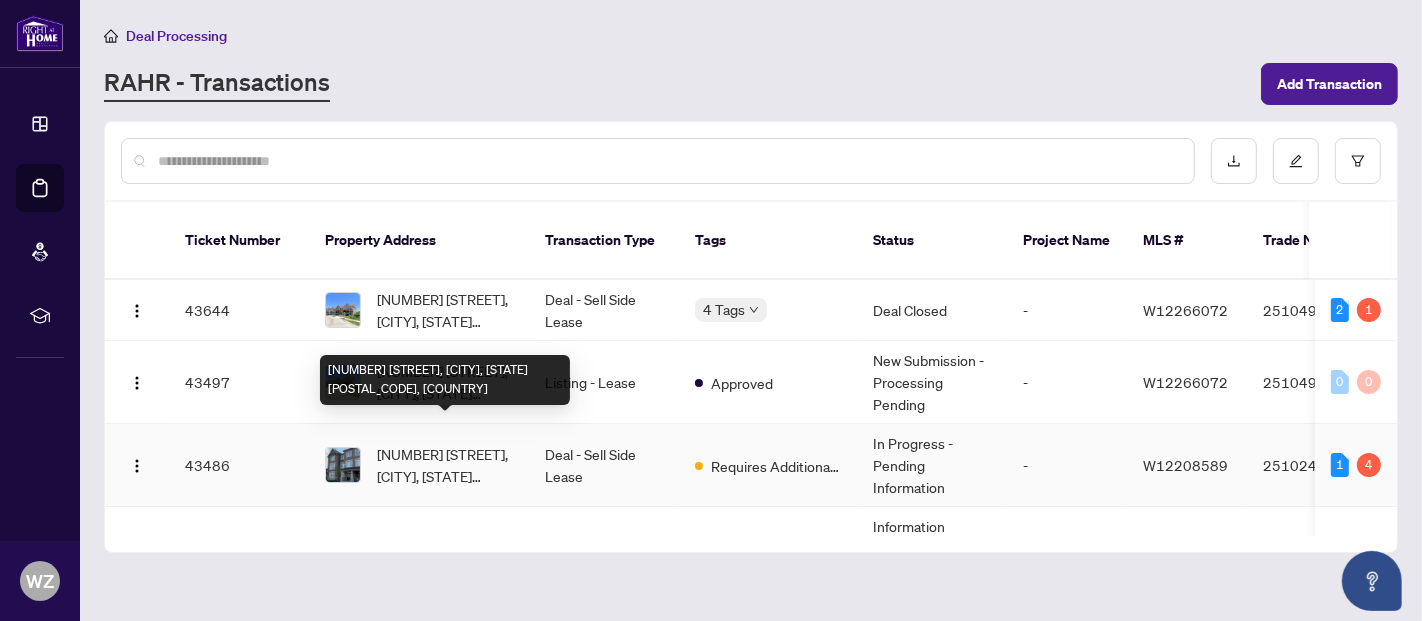 click on "[NUMBER] [STREET], [CITY], [STATE] [POSTAL_CODE], [COUNTRY]" at bounding box center [445, 465] 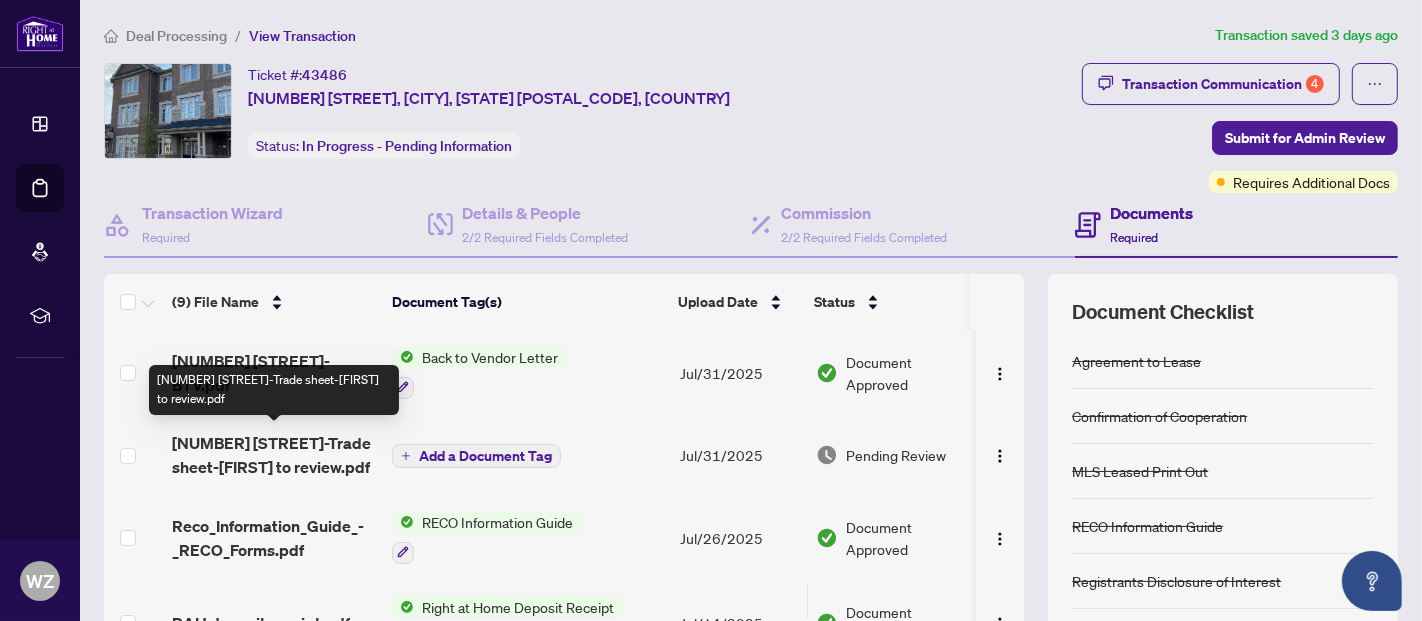 click on "[NUMBER] [STREET]-Trade sheet-[FIRST] to review.pdf" at bounding box center (274, 455) 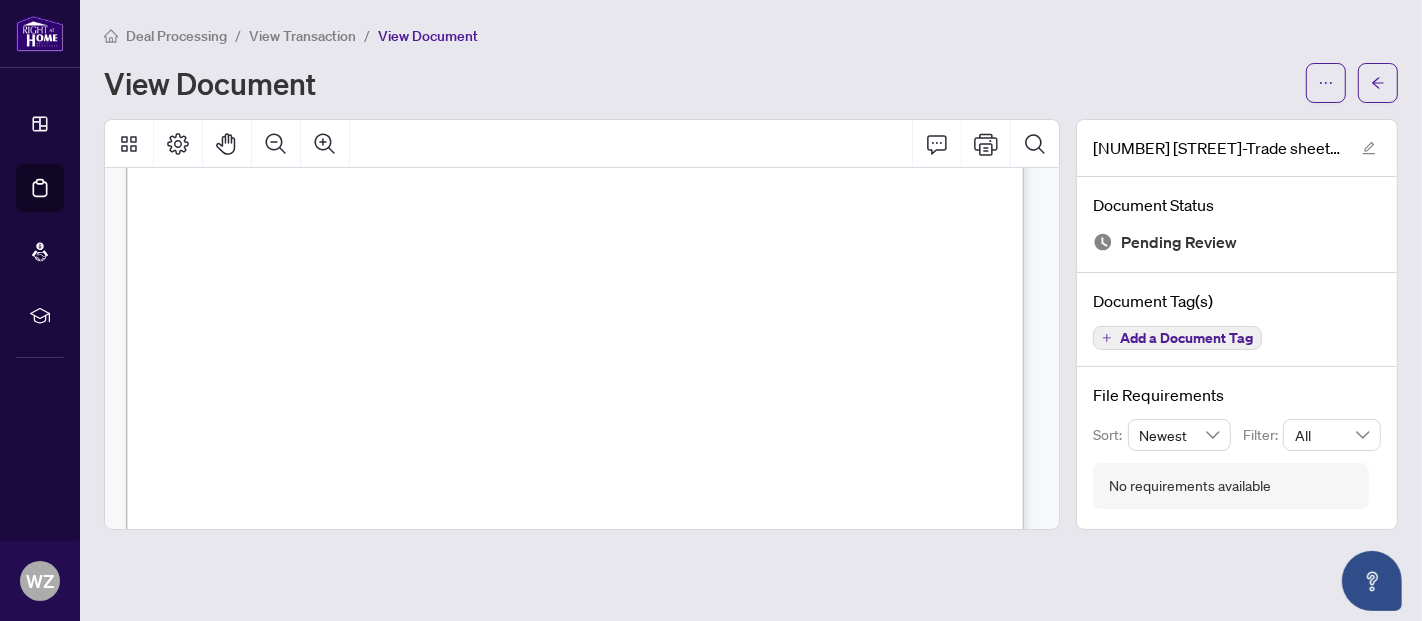 scroll, scrollTop: 342, scrollLeft: 0, axis: vertical 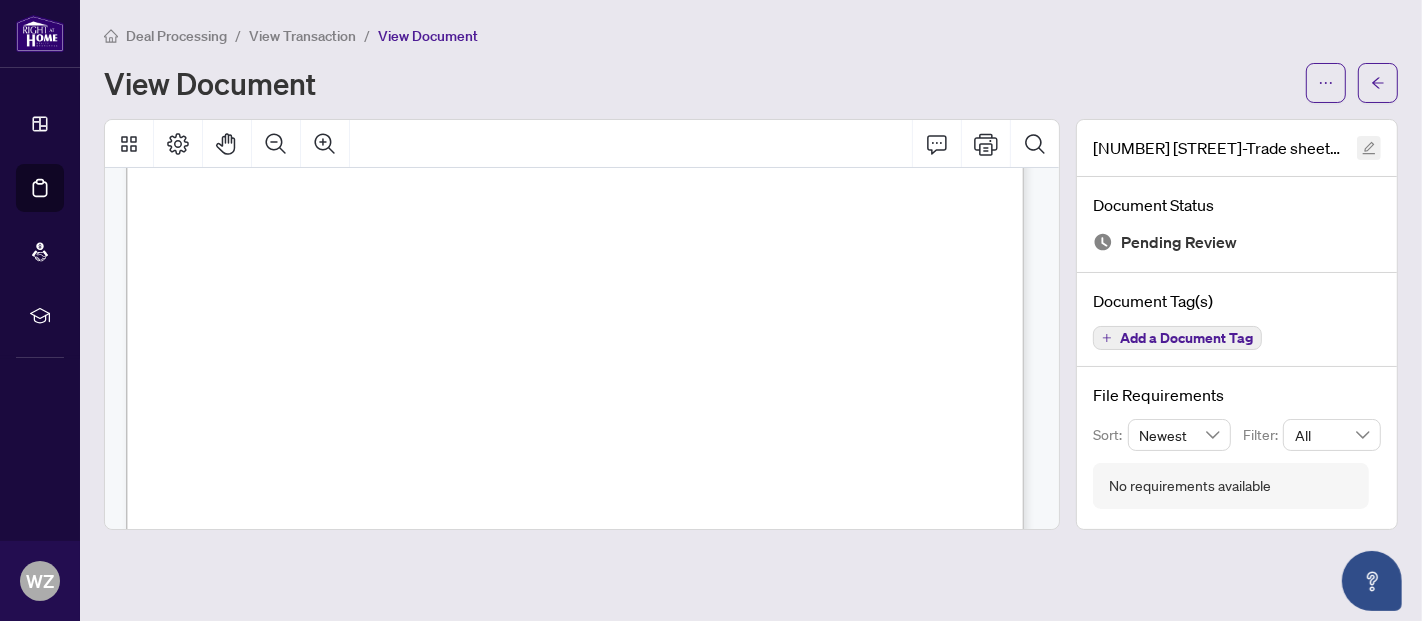 click 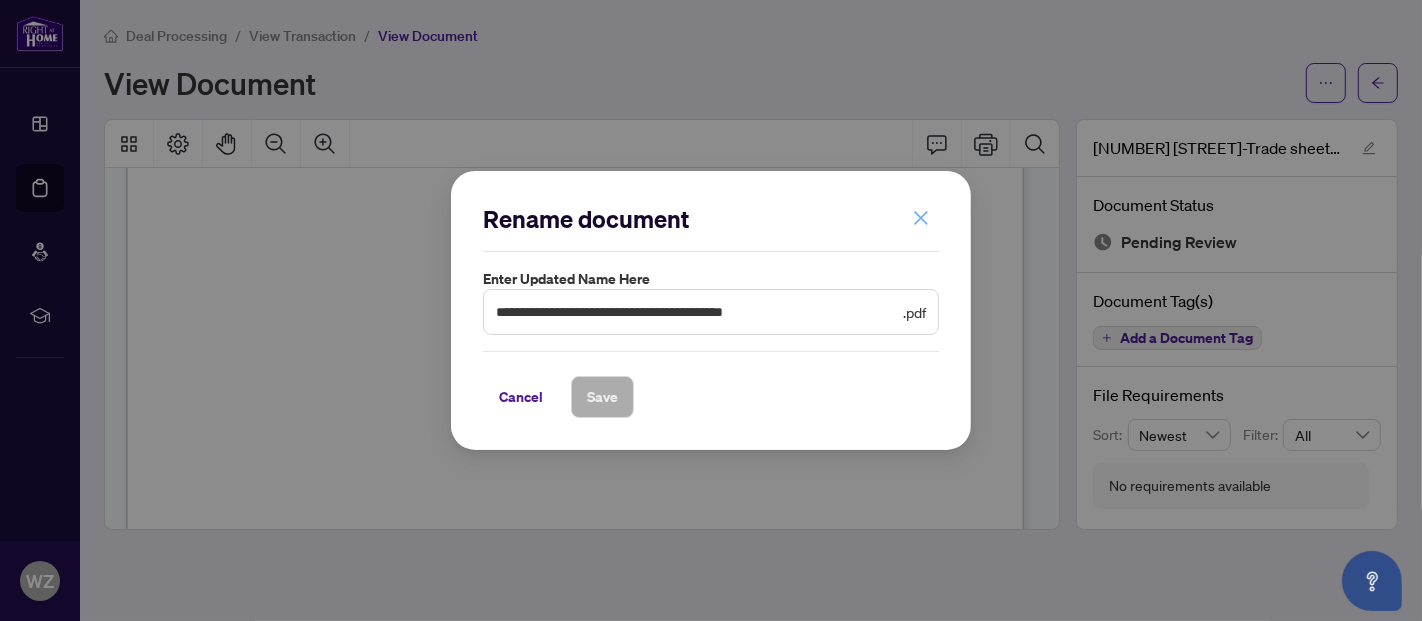 click 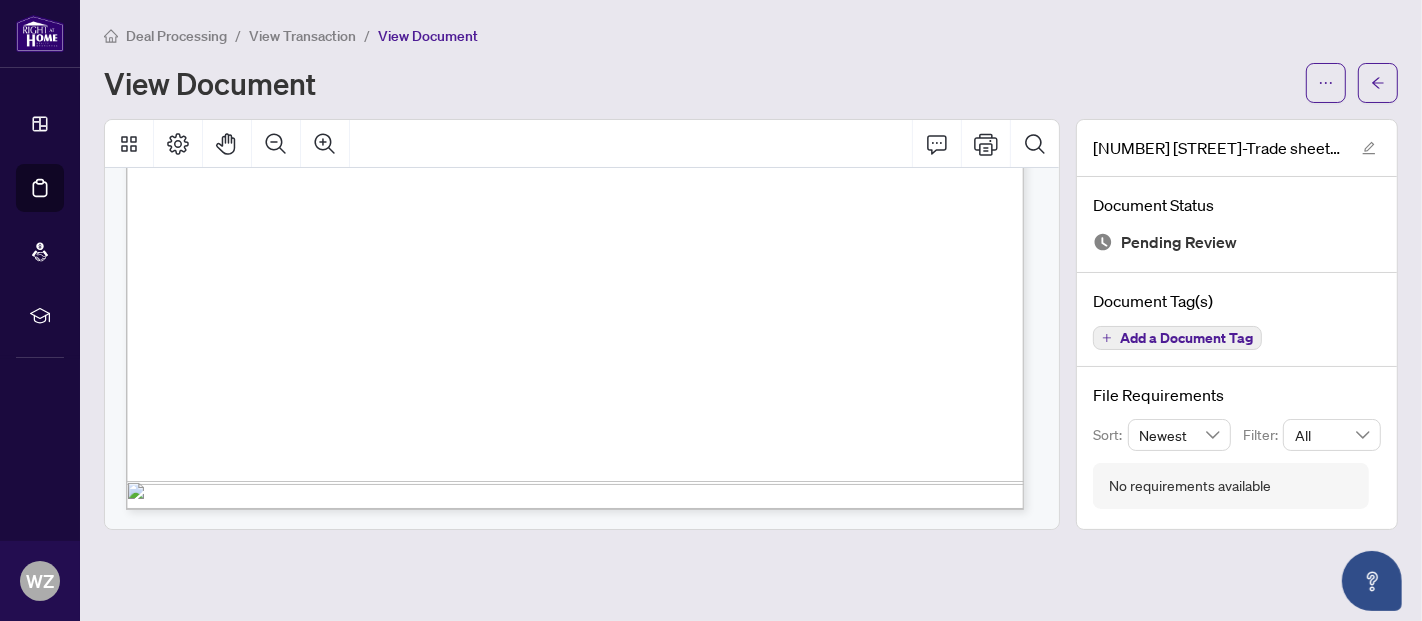 scroll, scrollTop: 0, scrollLeft: 0, axis: both 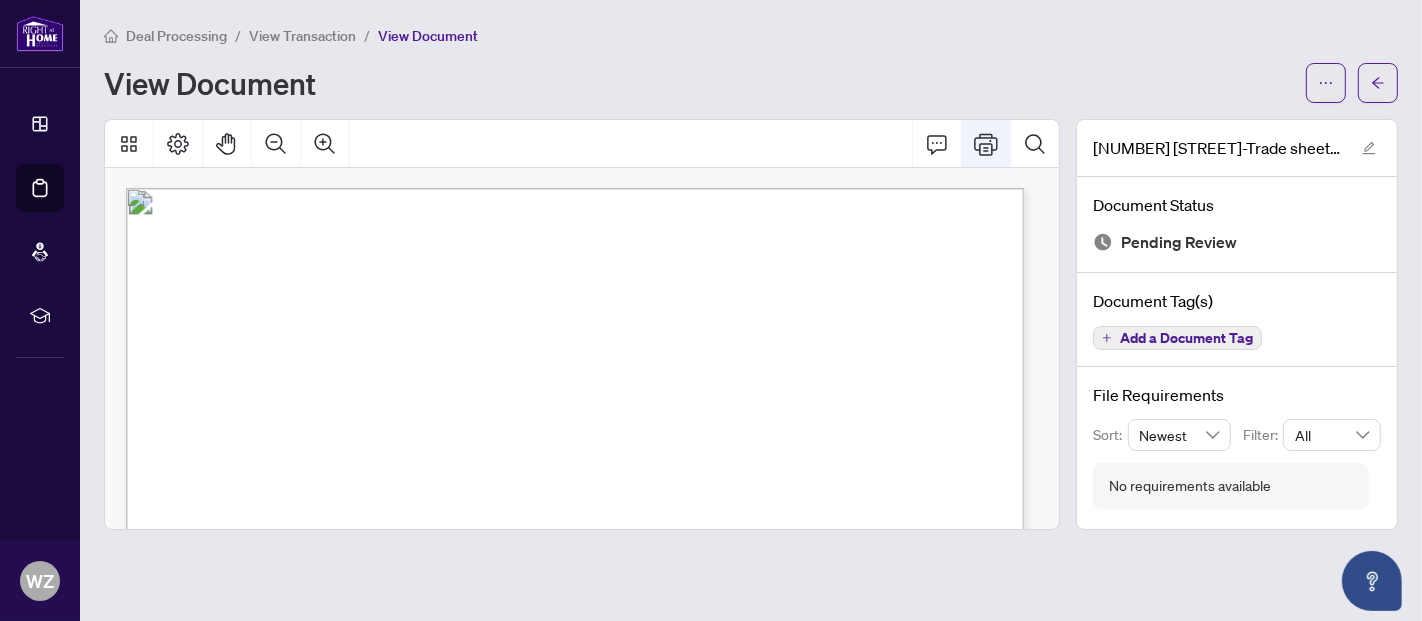 click 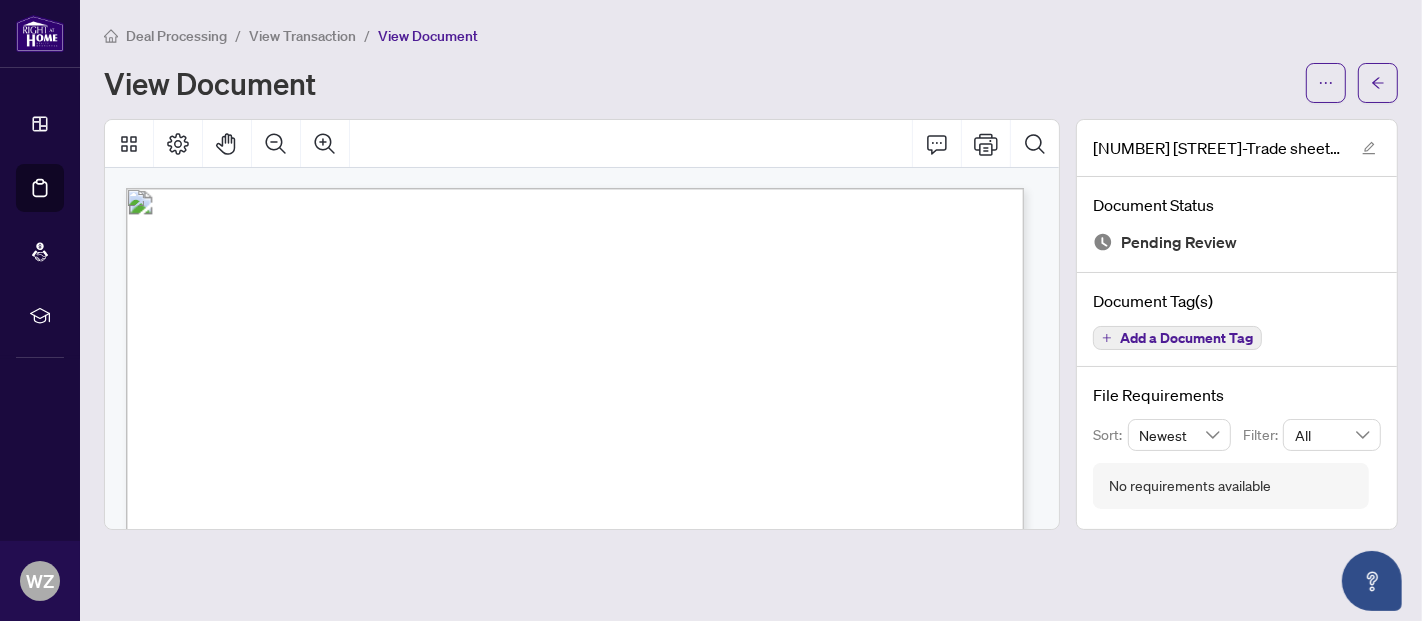 drag, startPoint x: 1149, startPoint y: 560, endPoint x: 311, endPoint y: 175, distance: 922.20874 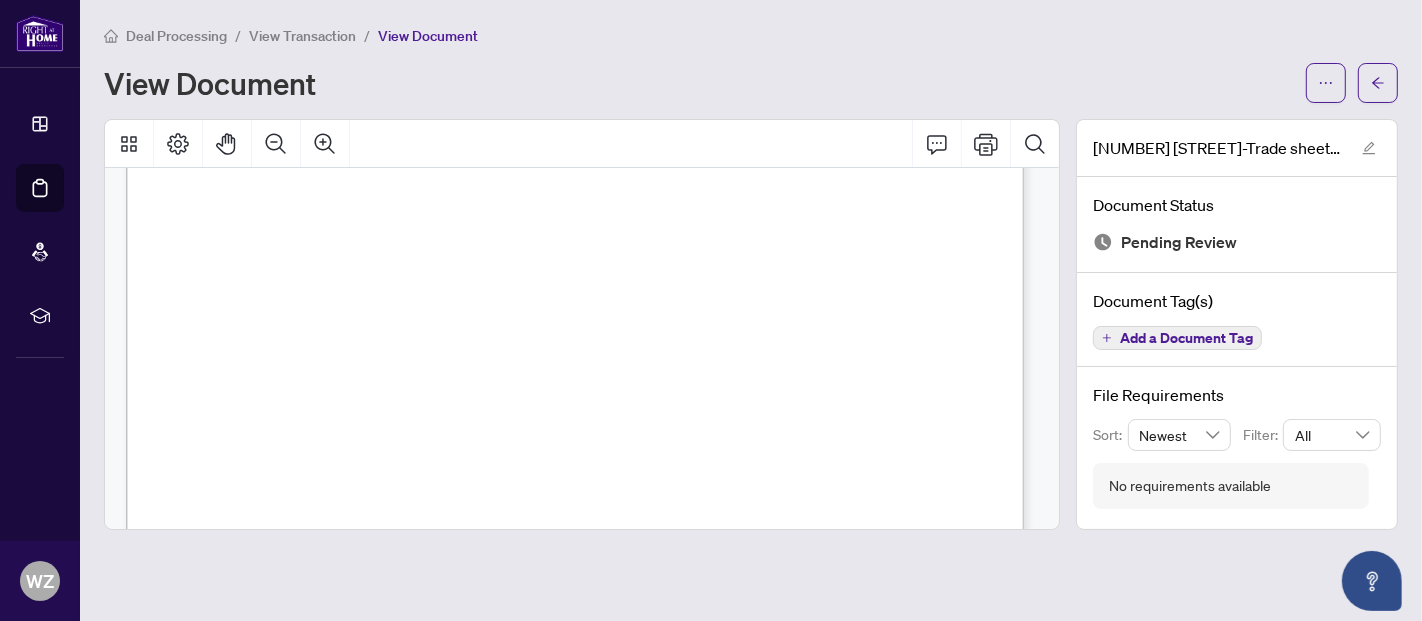 scroll, scrollTop: 602, scrollLeft: 0, axis: vertical 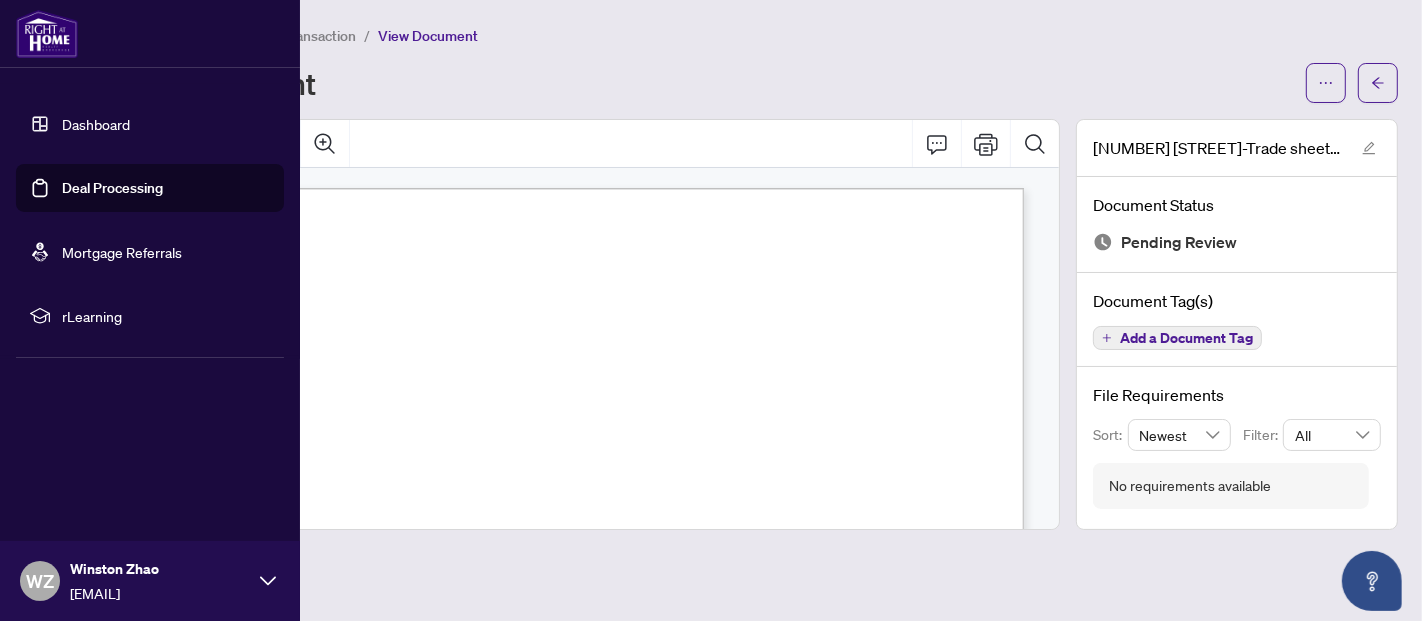click on "Dashboard" at bounding box center [96, 124] 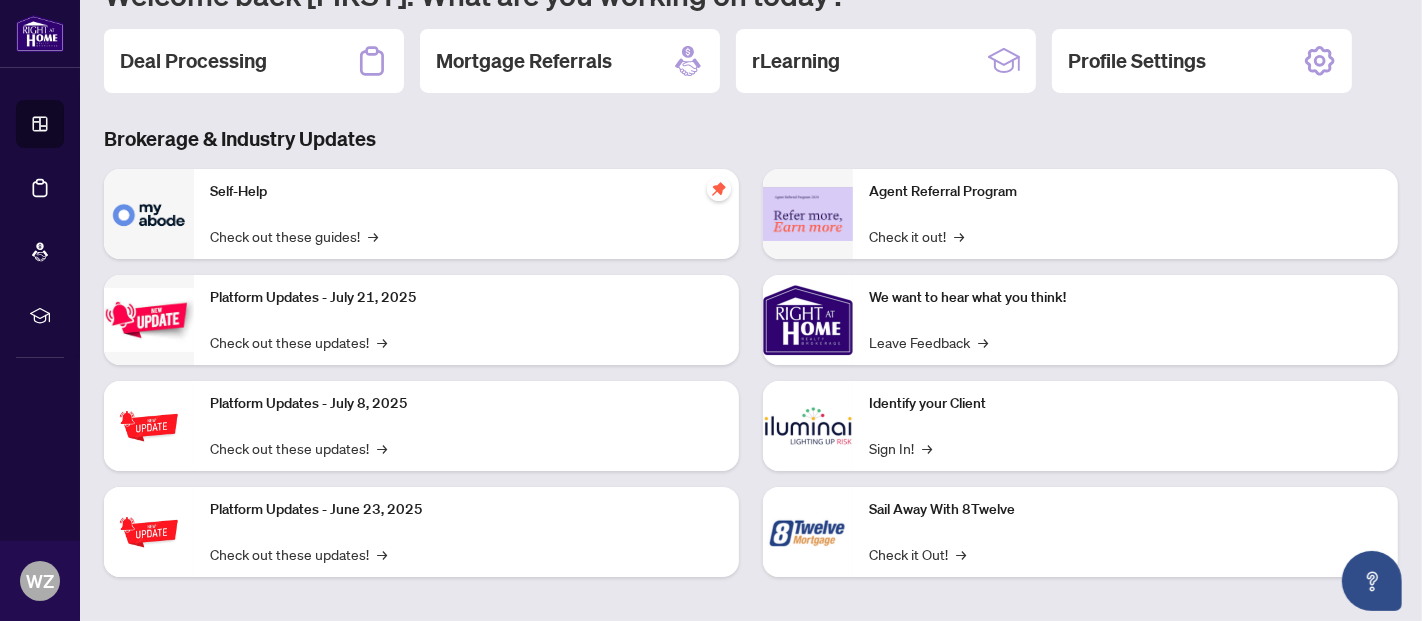 scroll, scrollTop: 0, scrollLeft: 0, axis: both 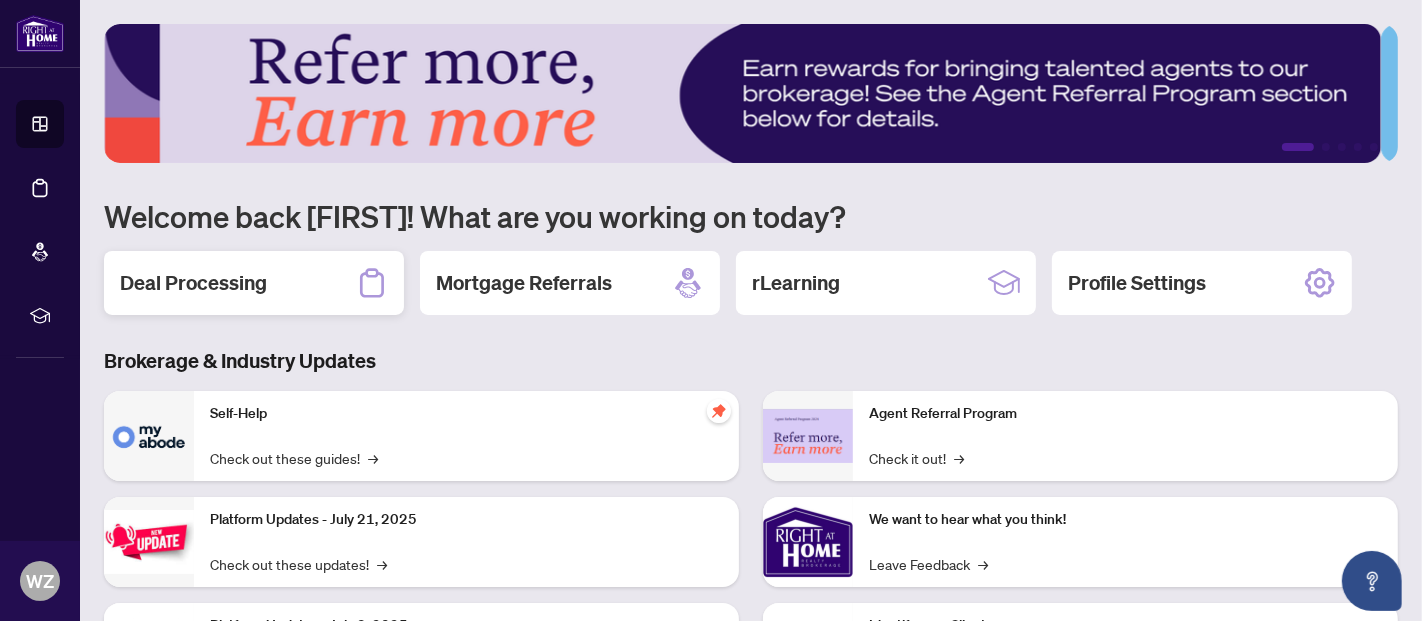click on "Deal Processing" at bounding box center [193, 283] 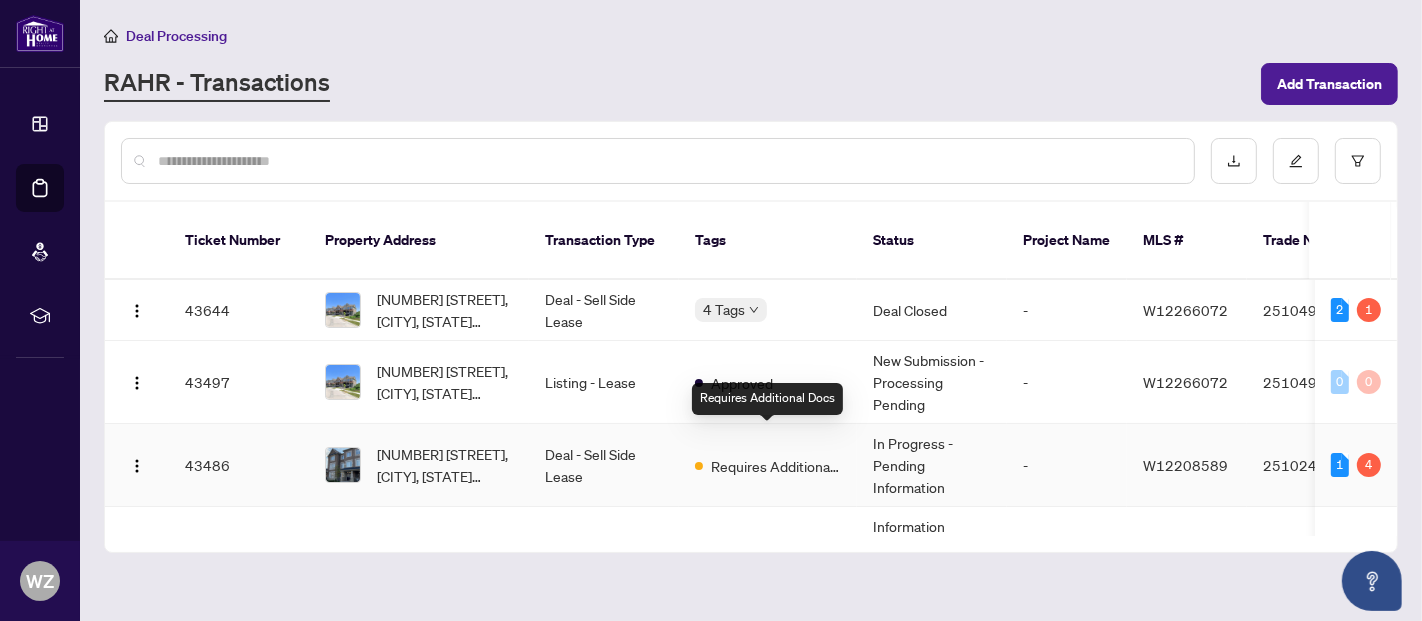 click on "Requires Additional Docs" at bounding box center [776, 466] 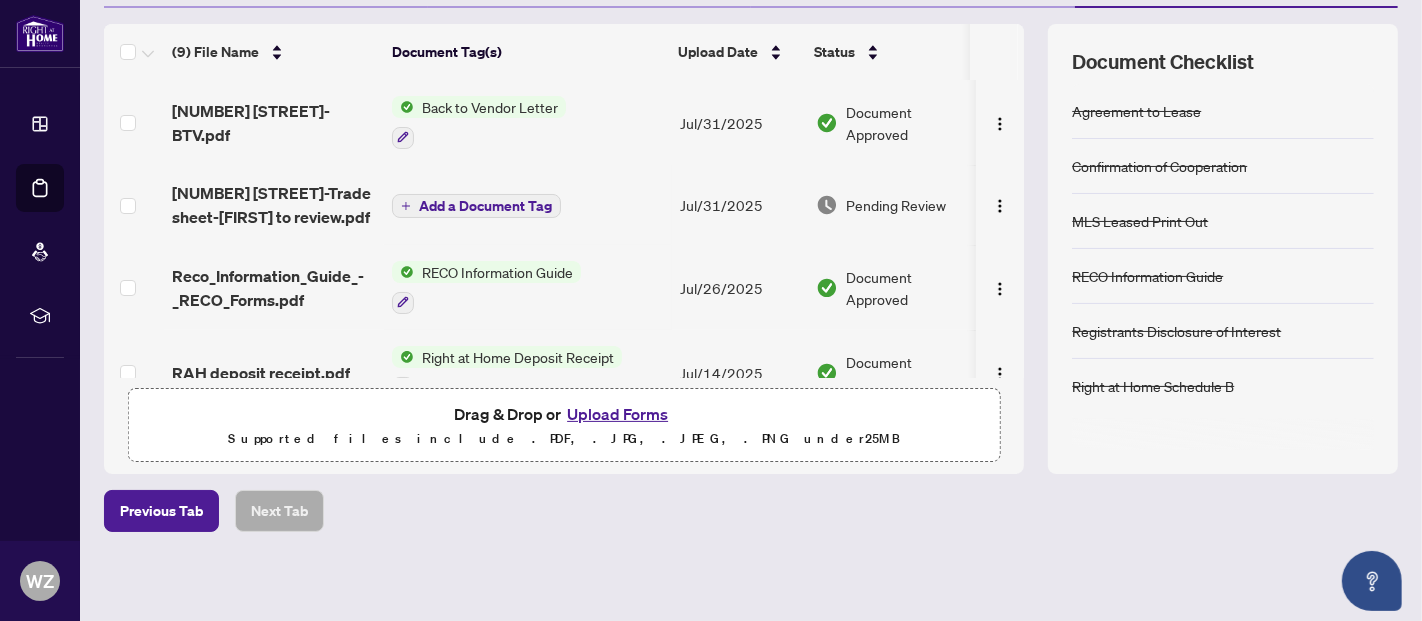 scroll, scrollTop: 251, scrollLeft: 0, axis: vertical 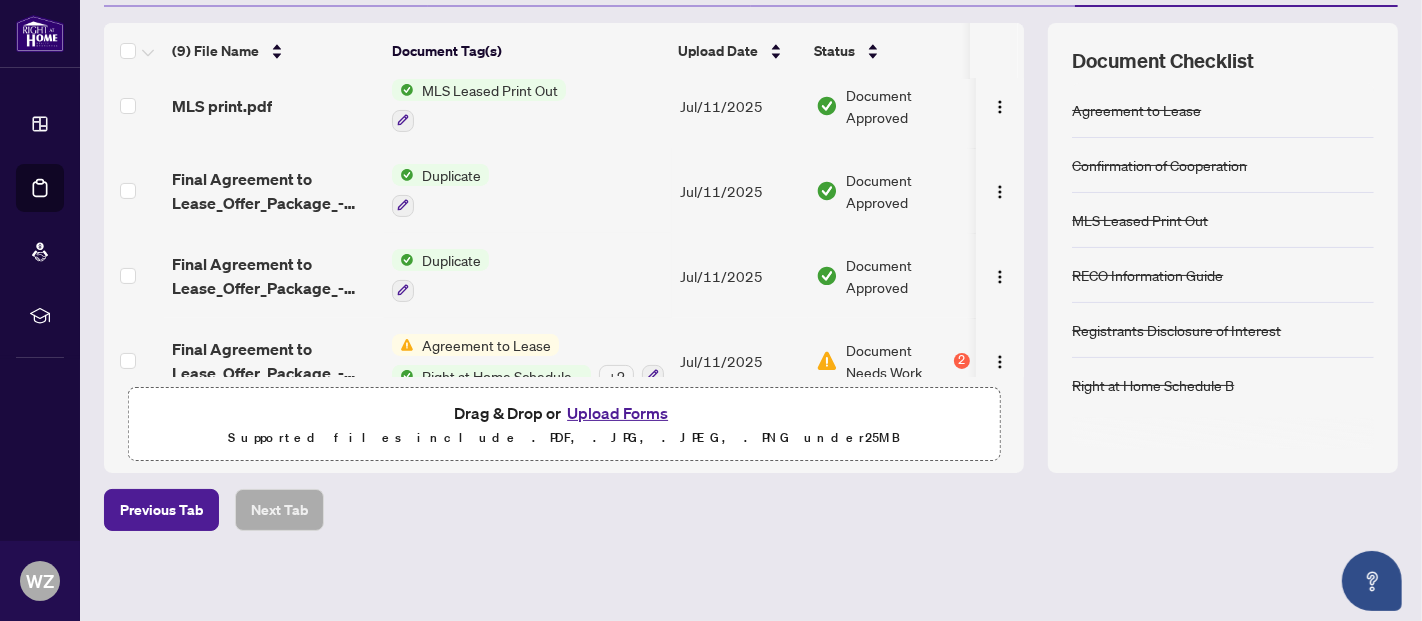click on "Upload Forms" at bounding box center [617, 413] 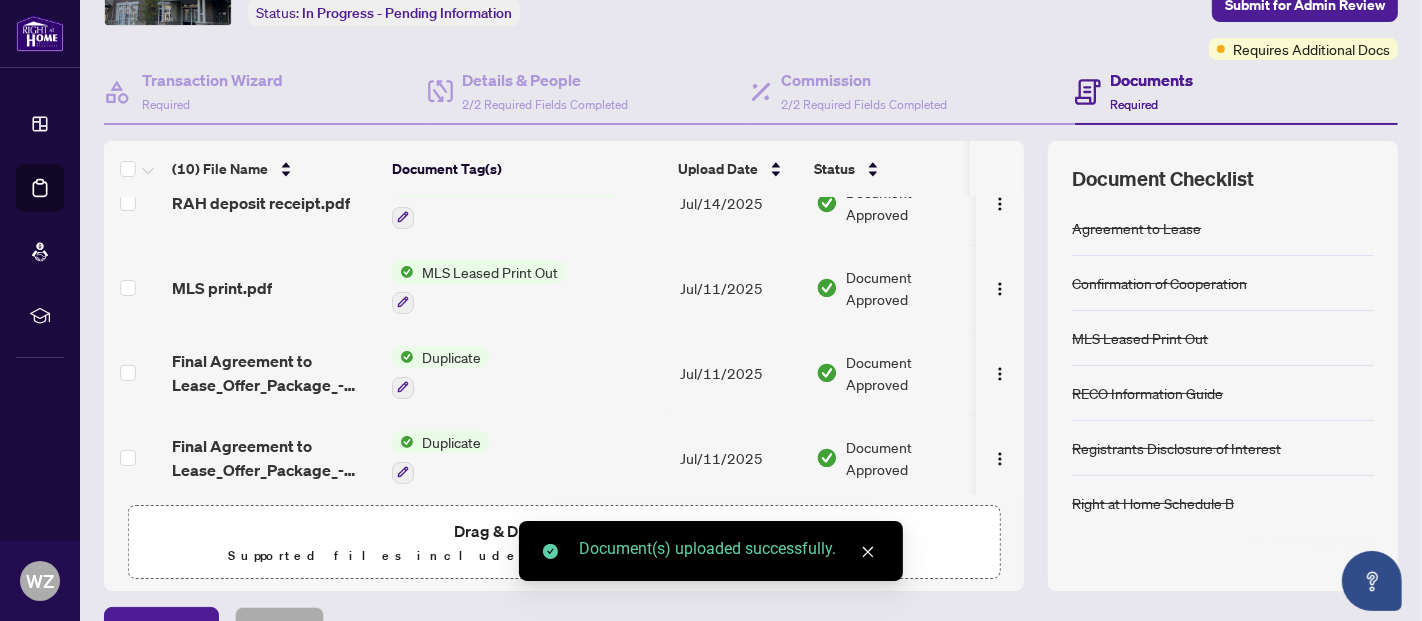 scroll, scrollTop: 0, scrollLeft: 0, axis: both 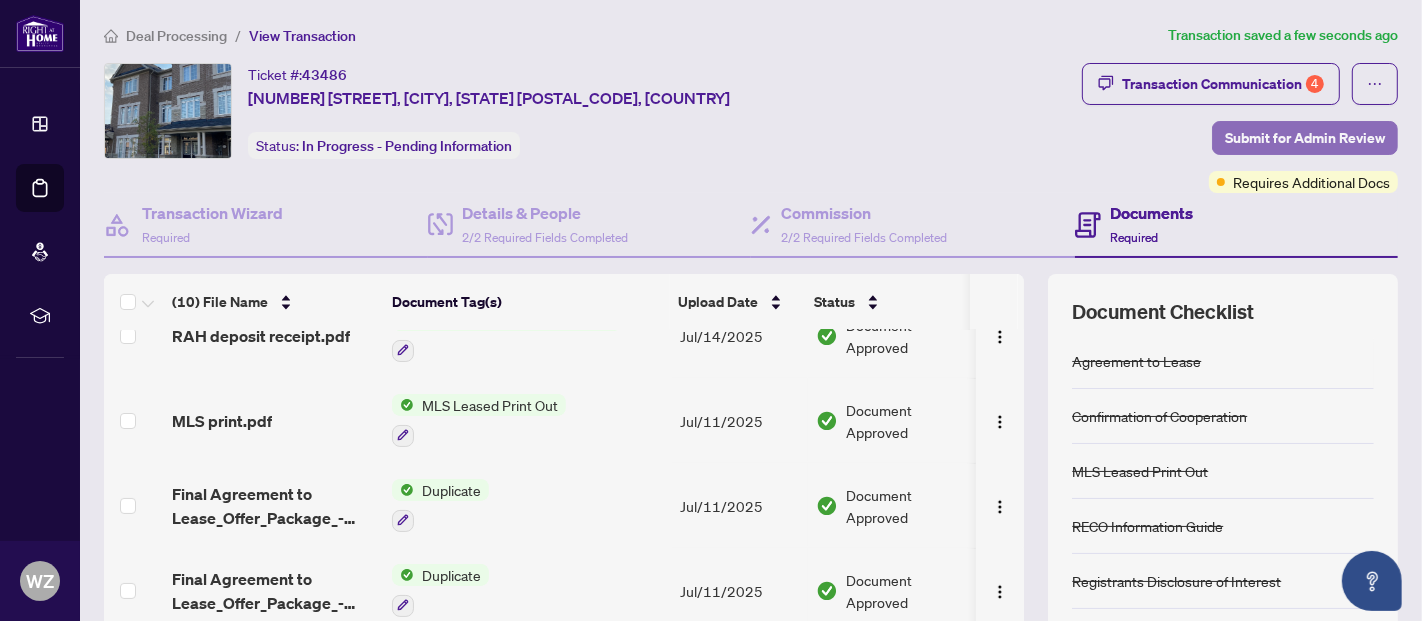 click on "Submit for Admin Review" at bounding box center (1305, 138) 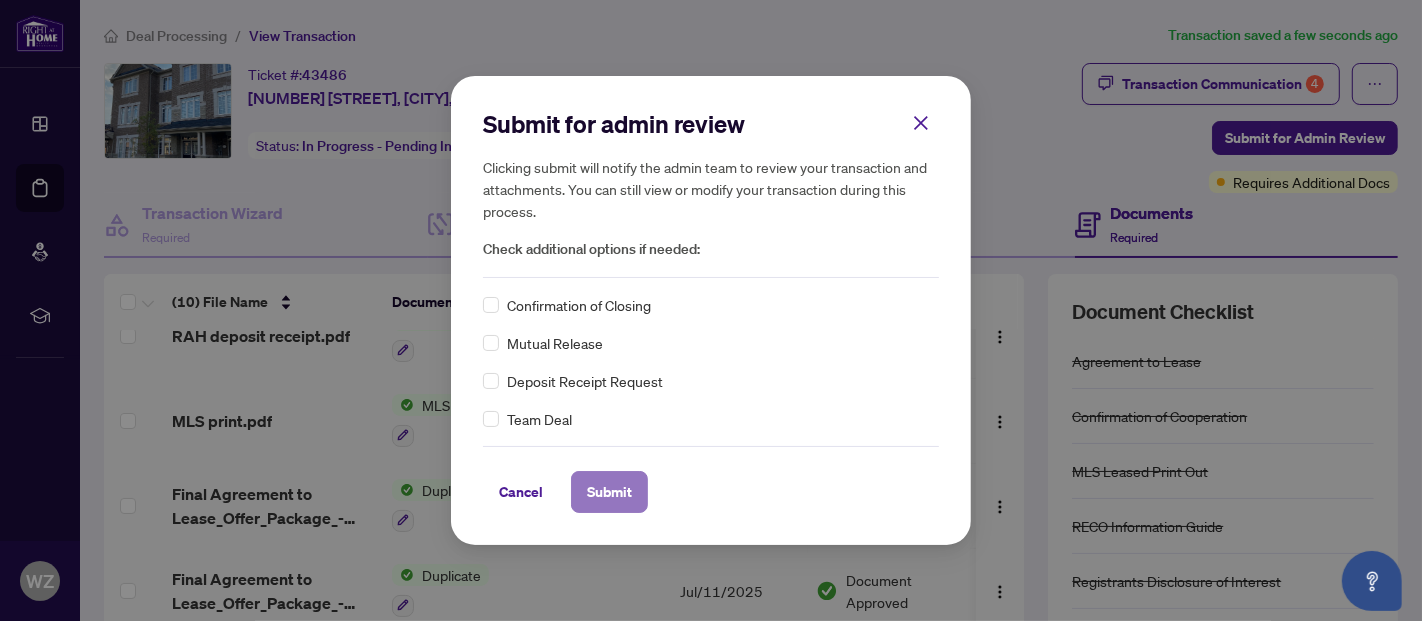 click on "Submit" at bounding box center [609, 492] 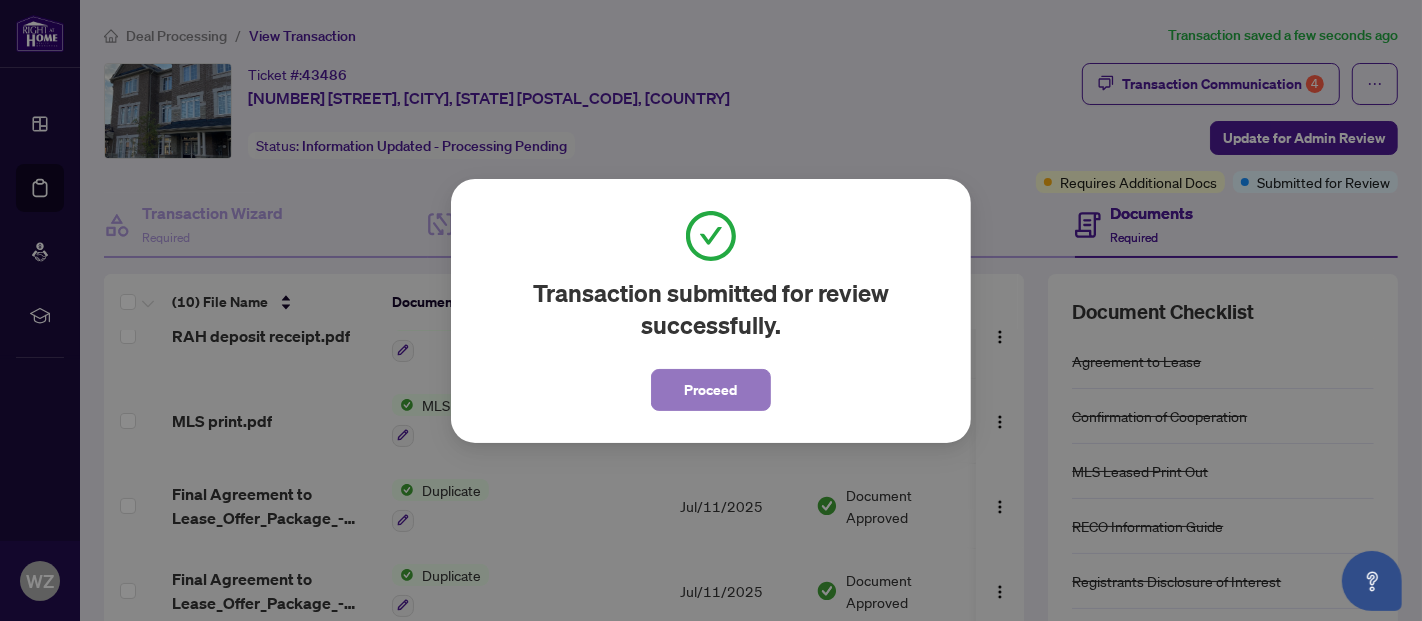 click on "Proceed" at bounding box center (711, 390) 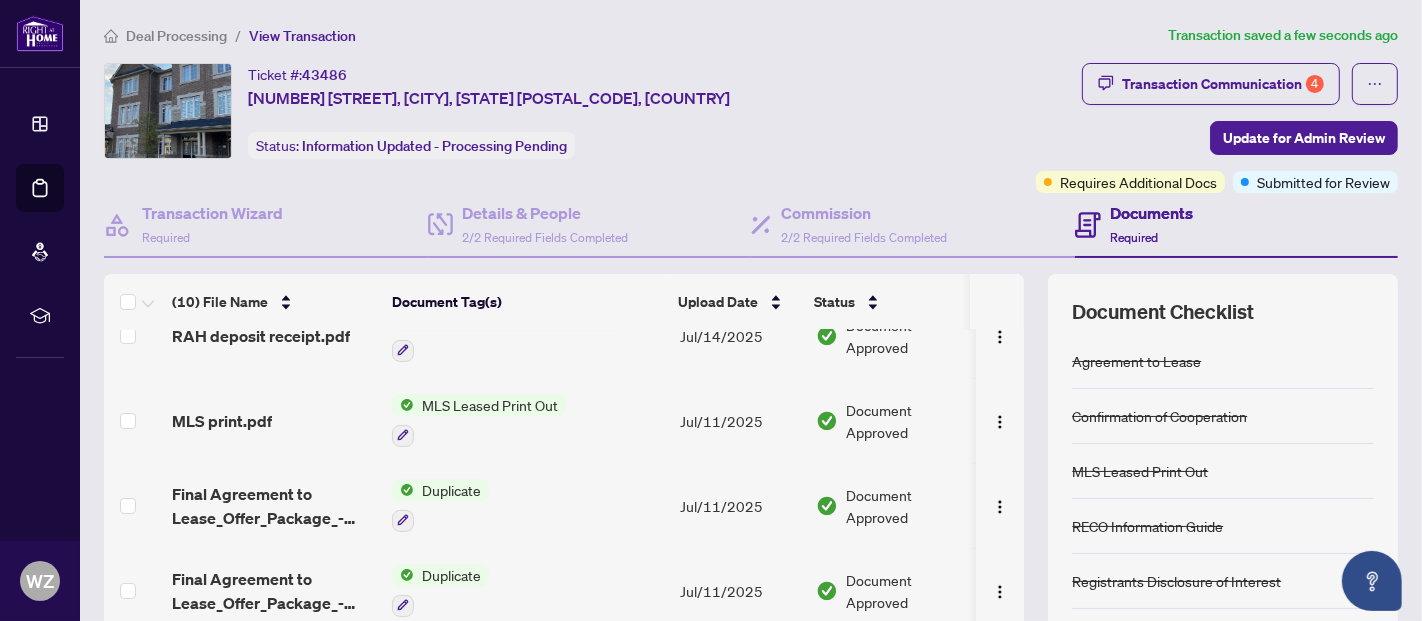 click on "Deal Processing" at bounding box center (176, 36) 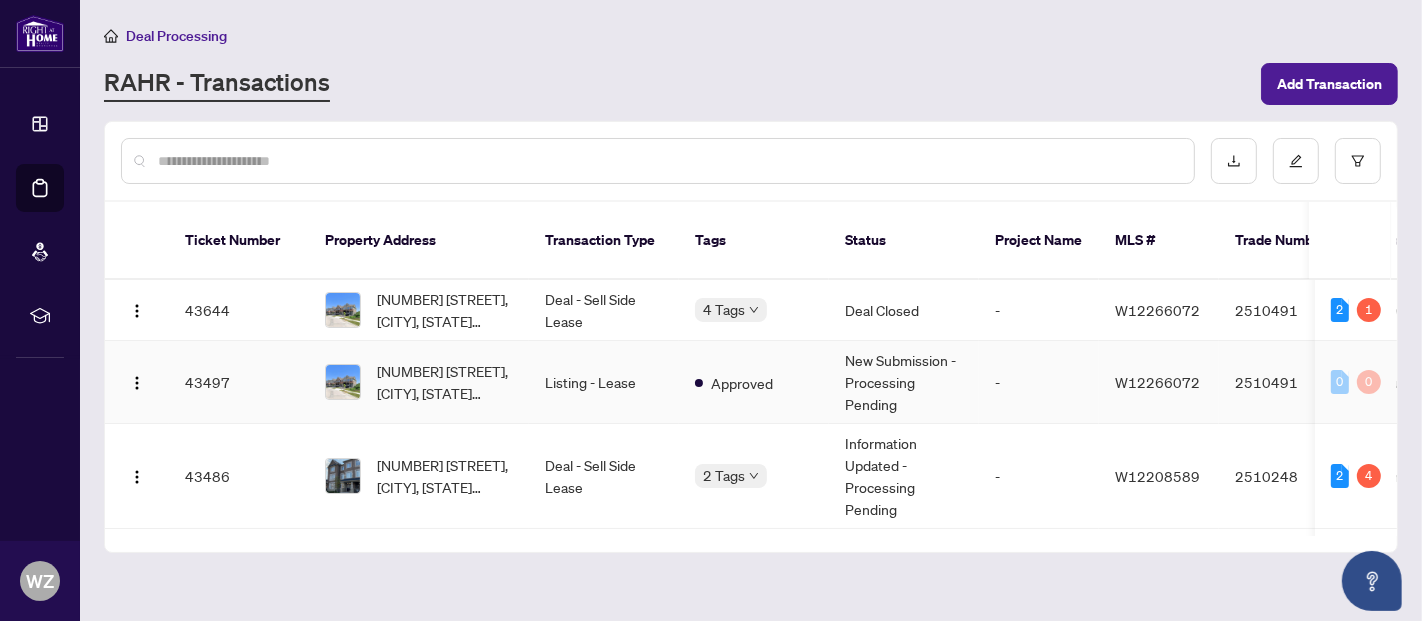 scroll, scrollTop: 222, scrollLeft: 0, axis: vertical 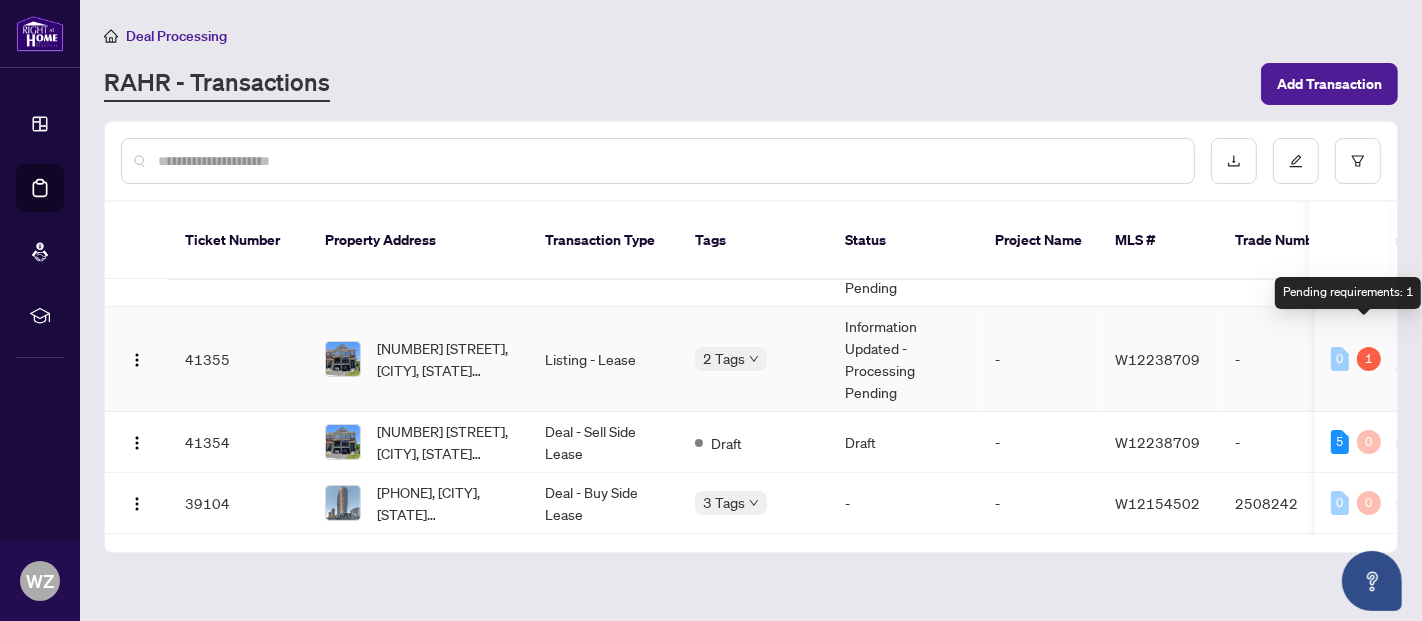 click on "1" at bounding box center (1369, 359) 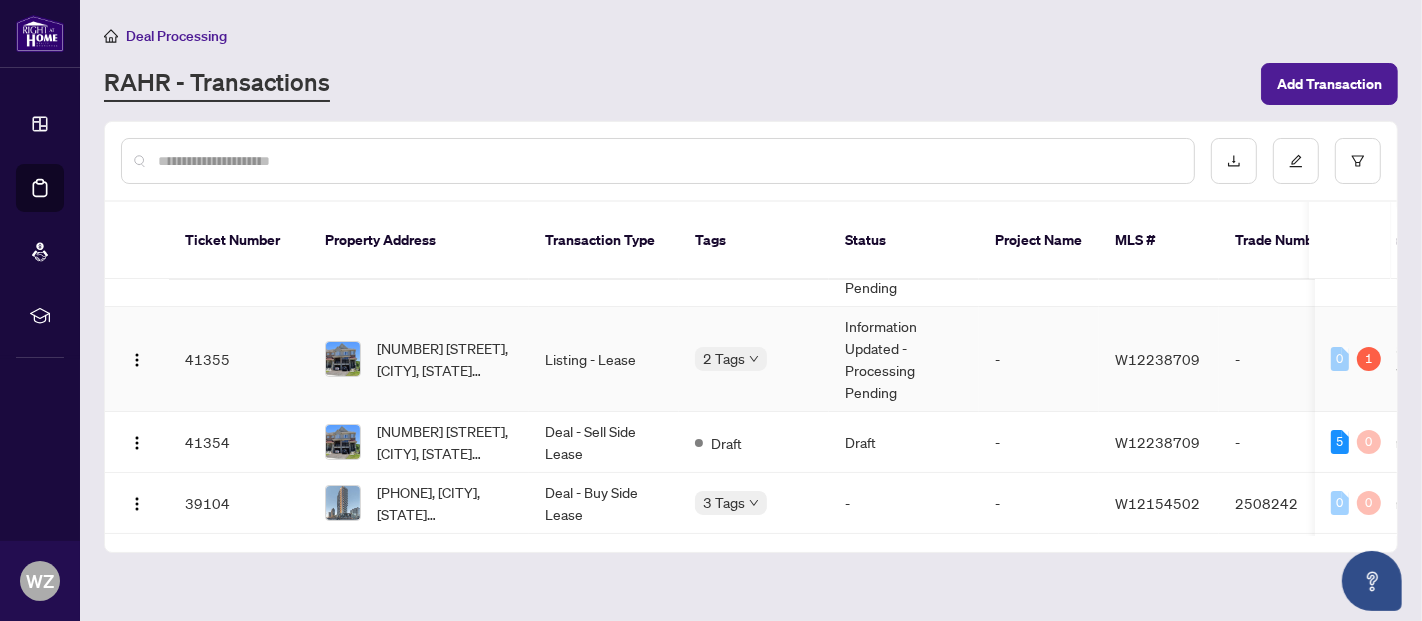 click on "W12238709" at bounding box center [1157, 359] 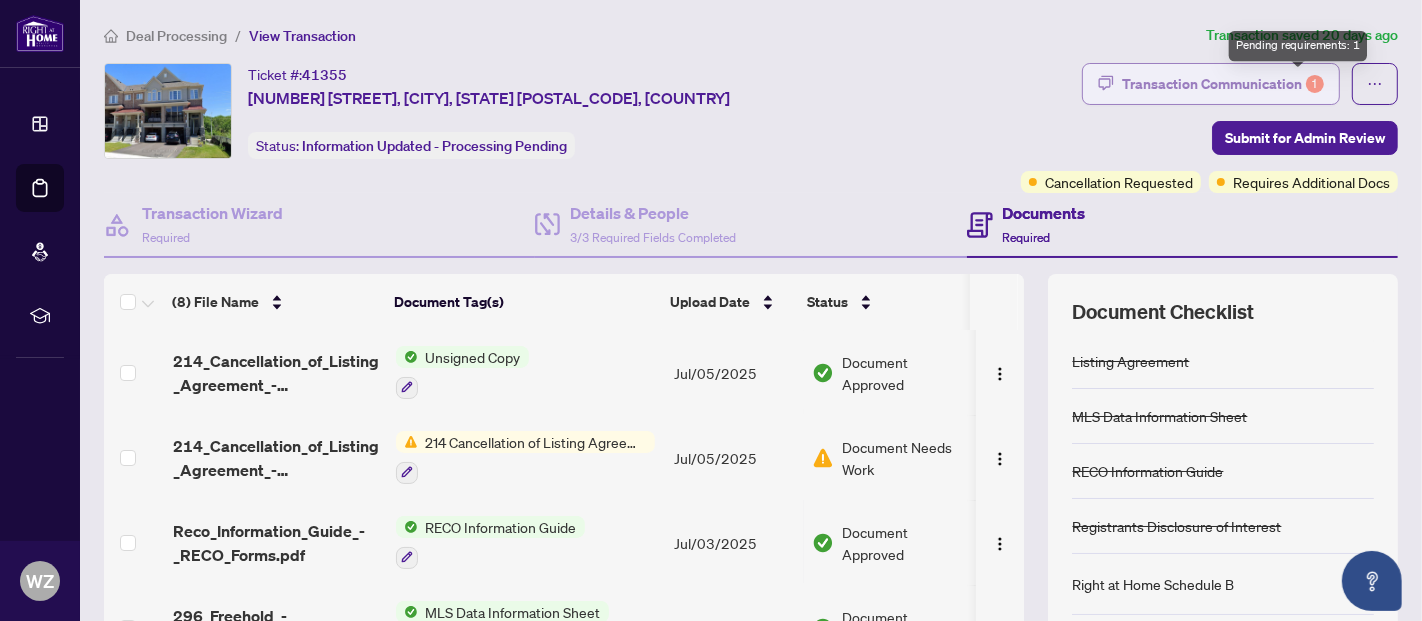 click on "1" at bounding box center (1315, 84) 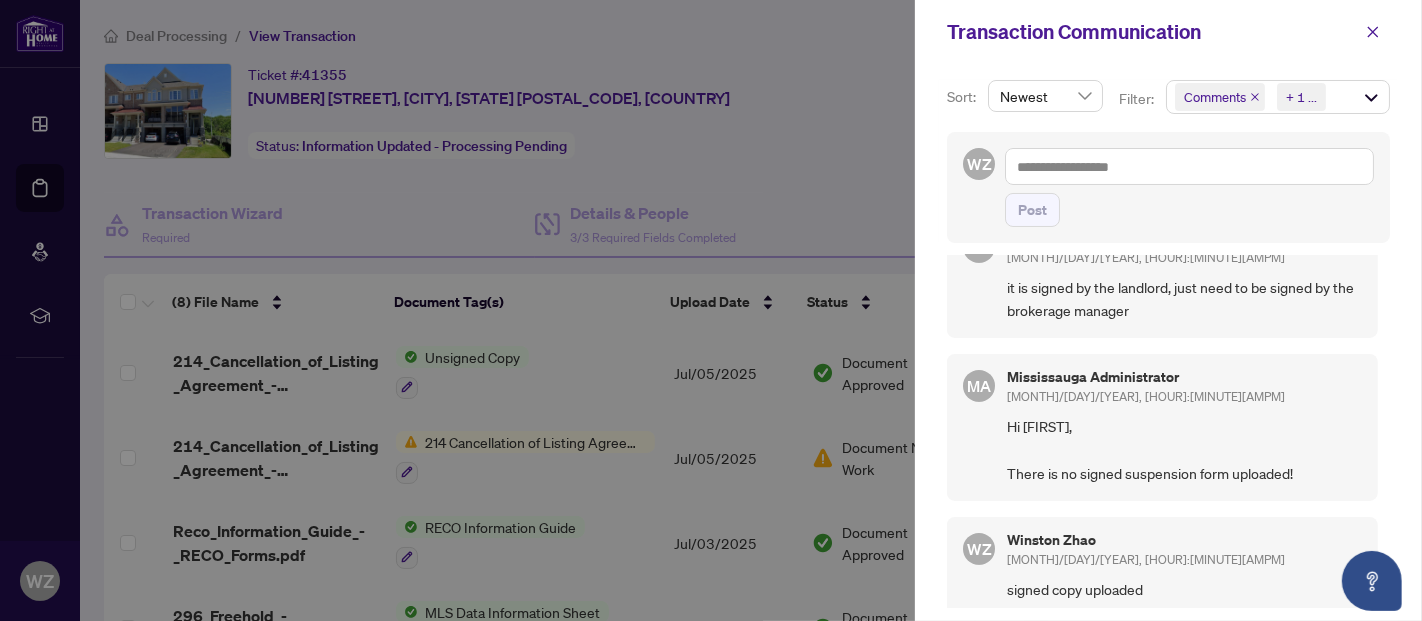 scroll, scrollTop: 0, scrollLeft: 0, axis: both 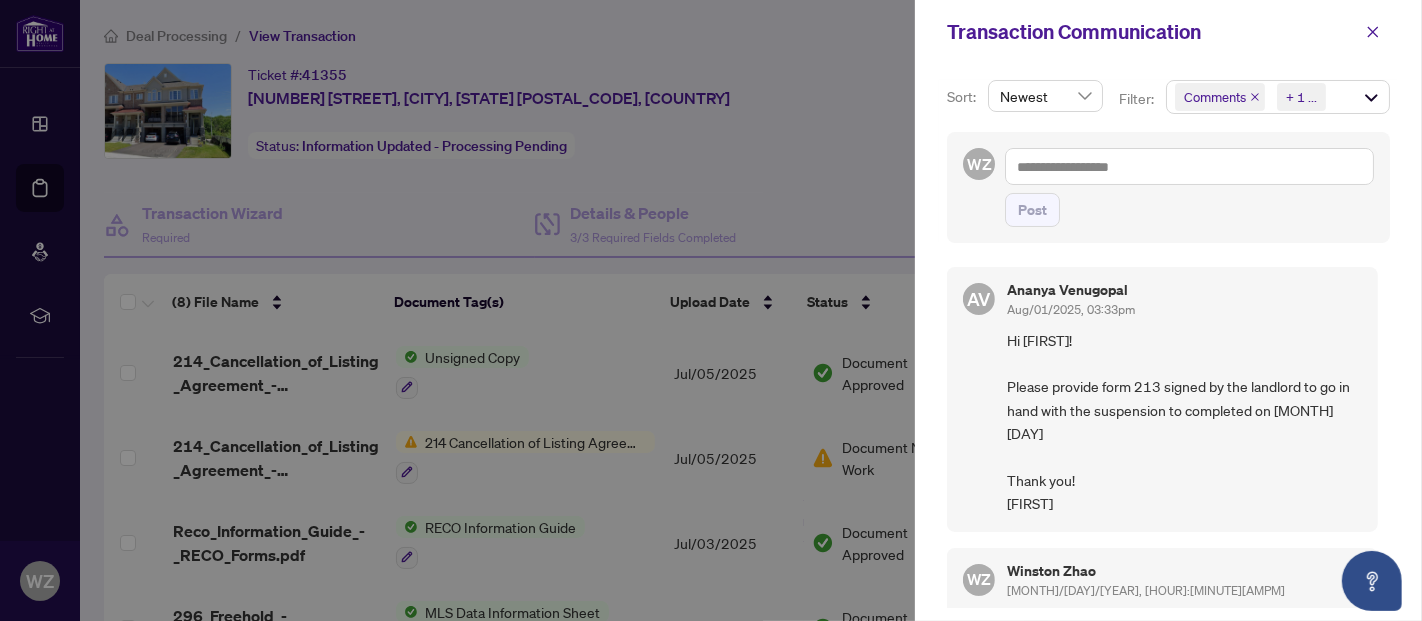click at bounding box center (711, 310) 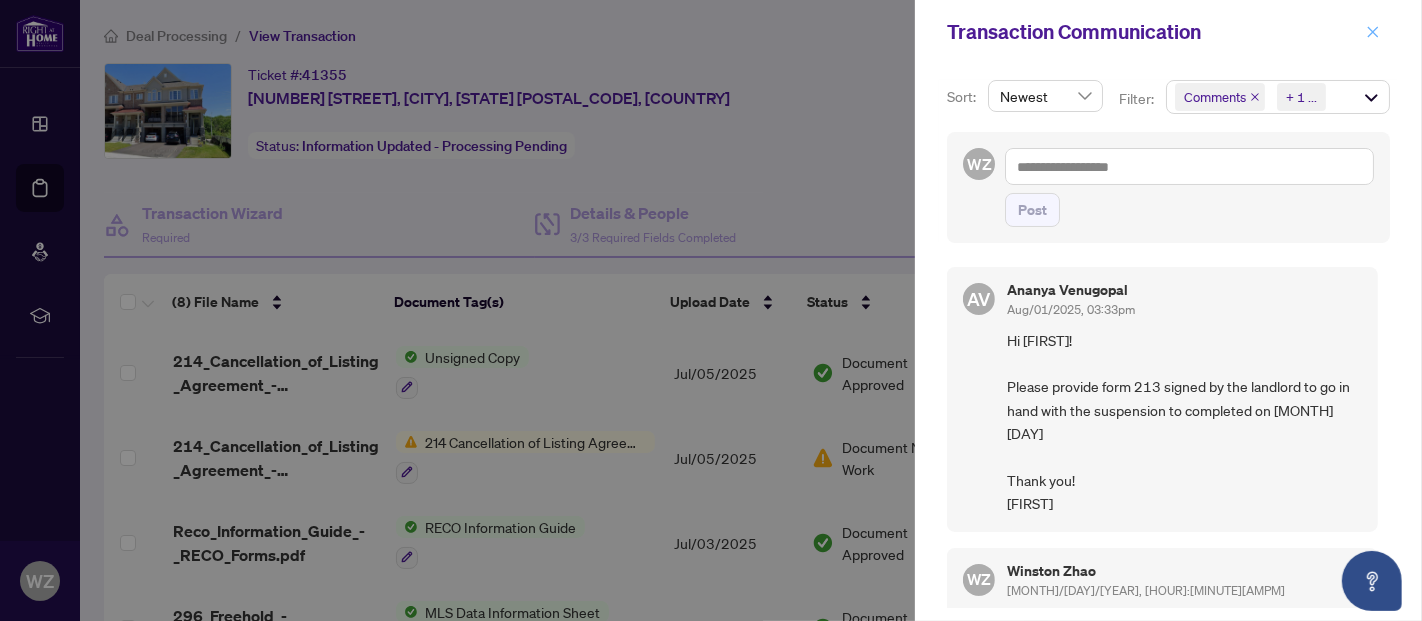 click at bounding box center [1373, 32] 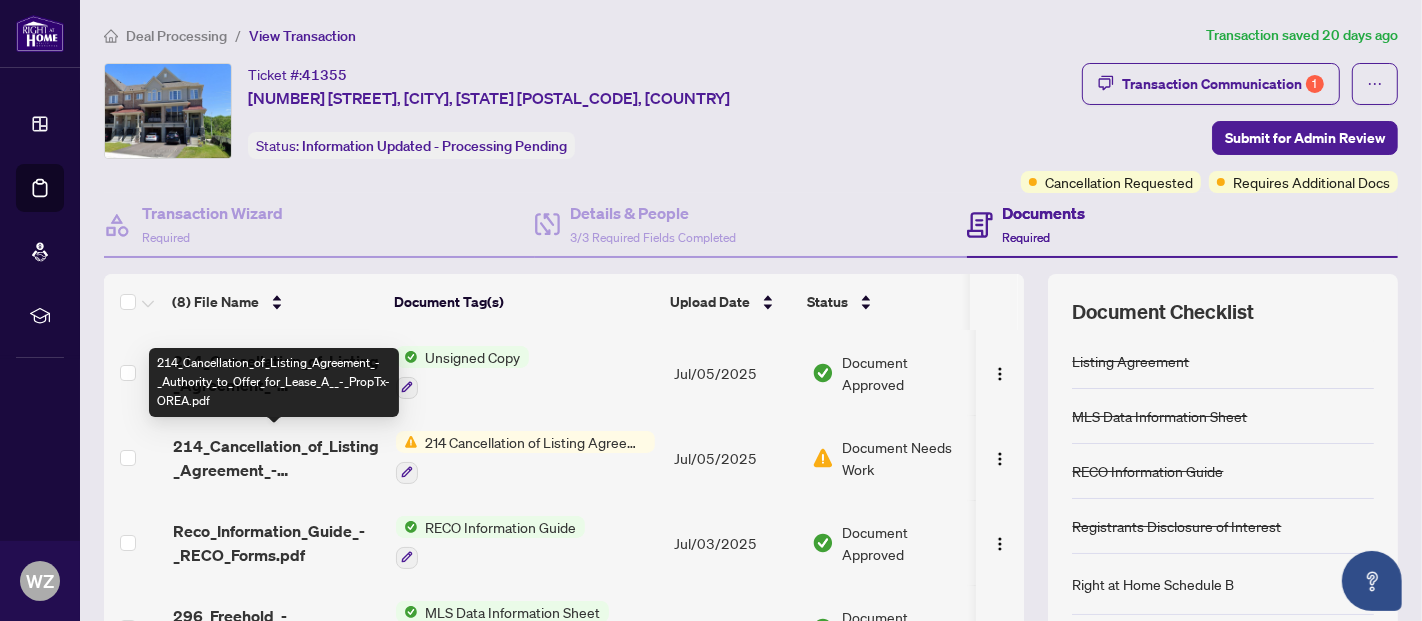 click on "214_Cancellation_of_Listing_Agreement_-_Authority_to_Offer_for_Lease_A__-_PropTx-OREA.pdf" at bounding box center (276, 458) 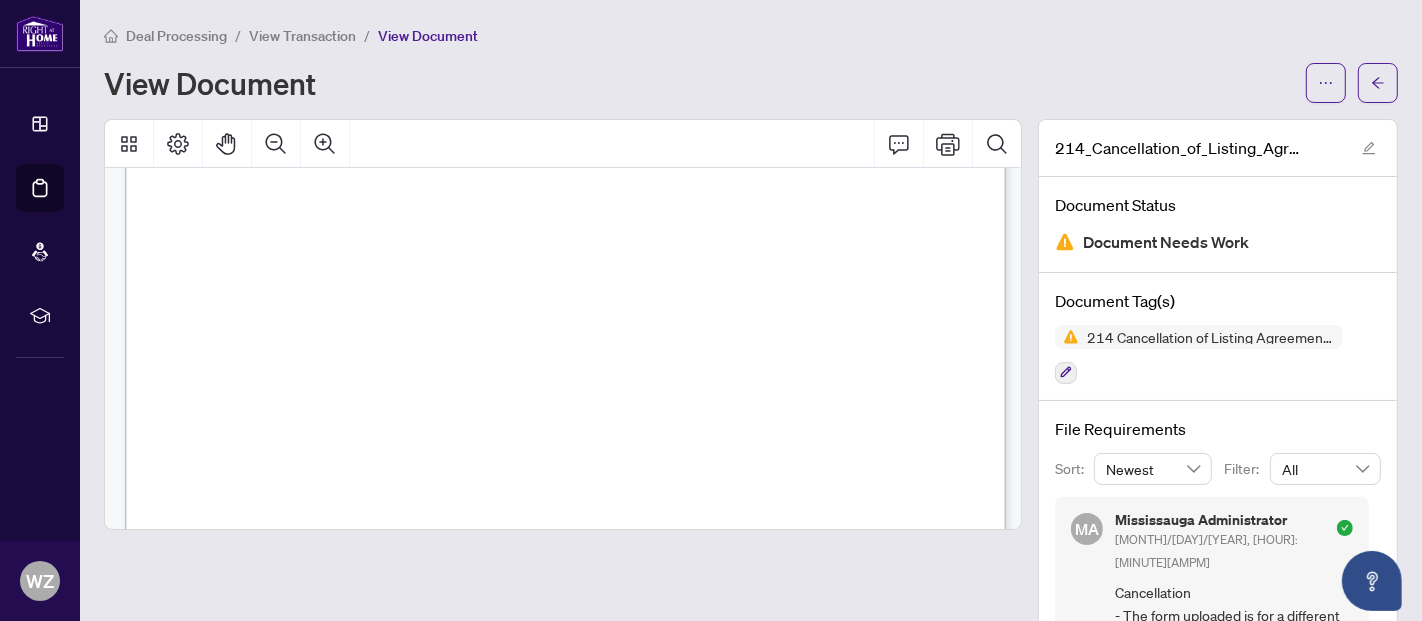 scroll, scrollTop: 0, scrollLeft: 0, axis: both 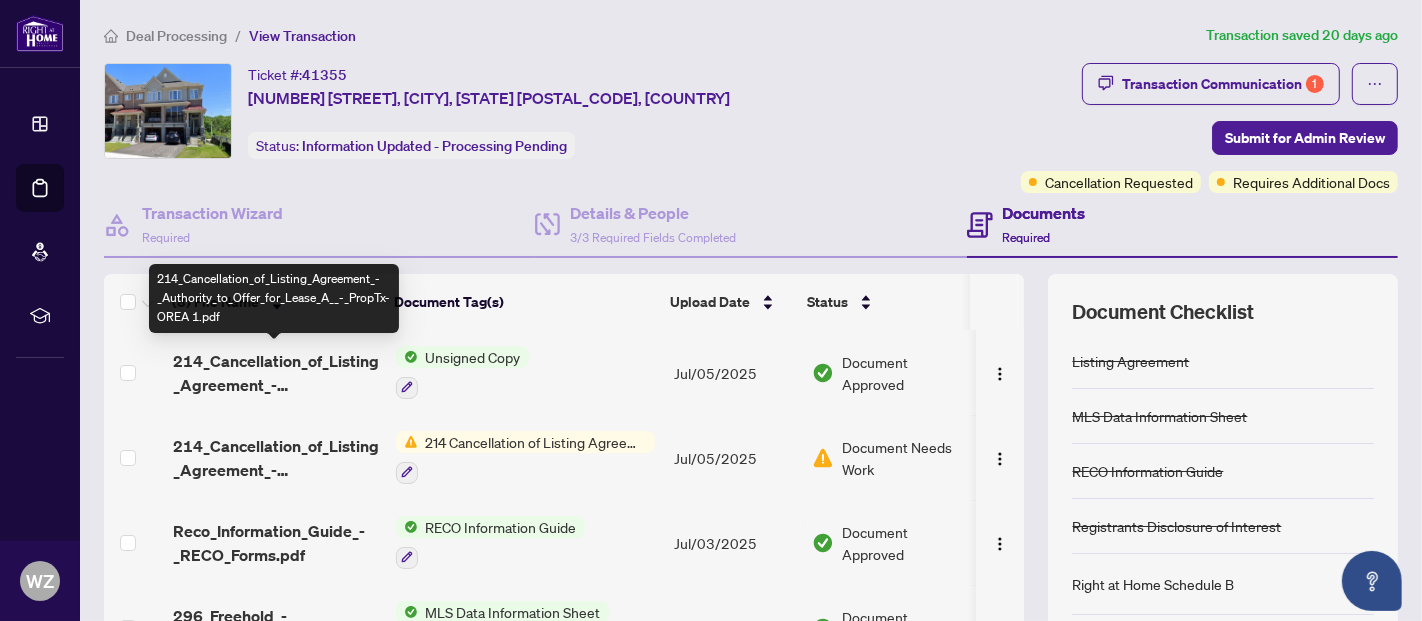 click on "214_Cancellation_of_Listing_Agreement_-_Authority_to_Offer_for_Lease_A__-_PropTx-OREA 1.pdf" at bounding box center [276, 373] 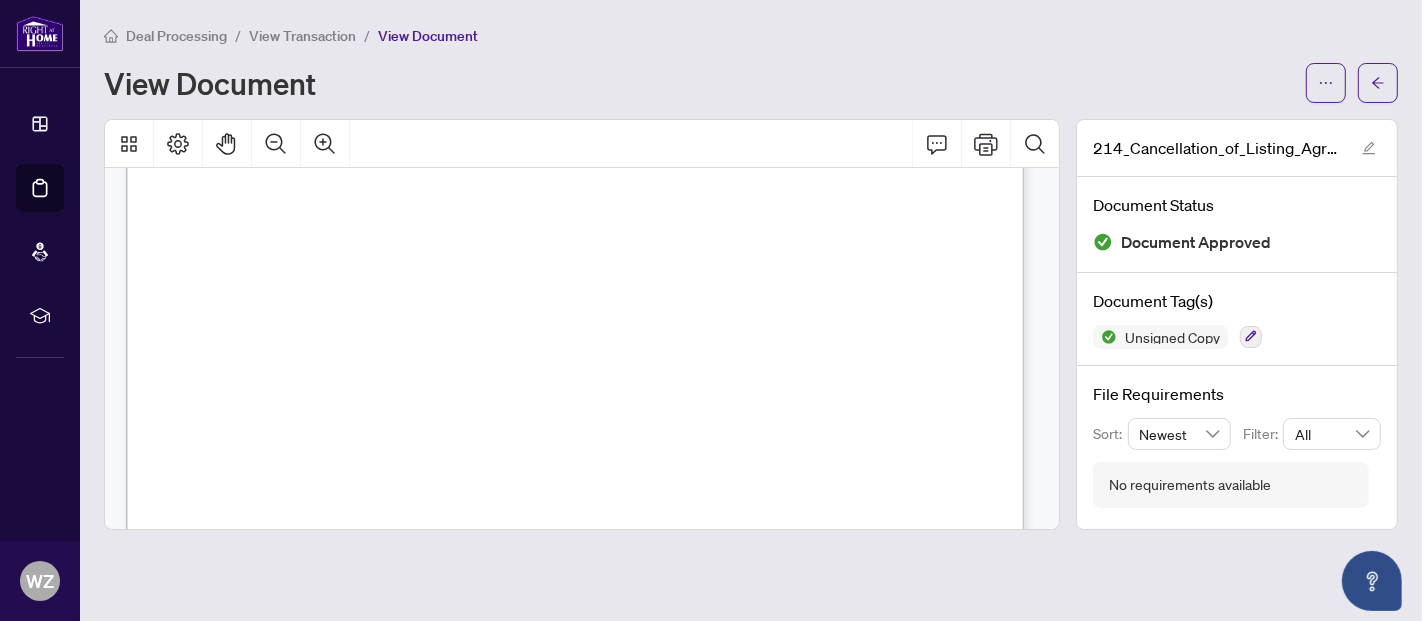 scroll, scrollTop: 0, scrollLeft: 0, axis: both 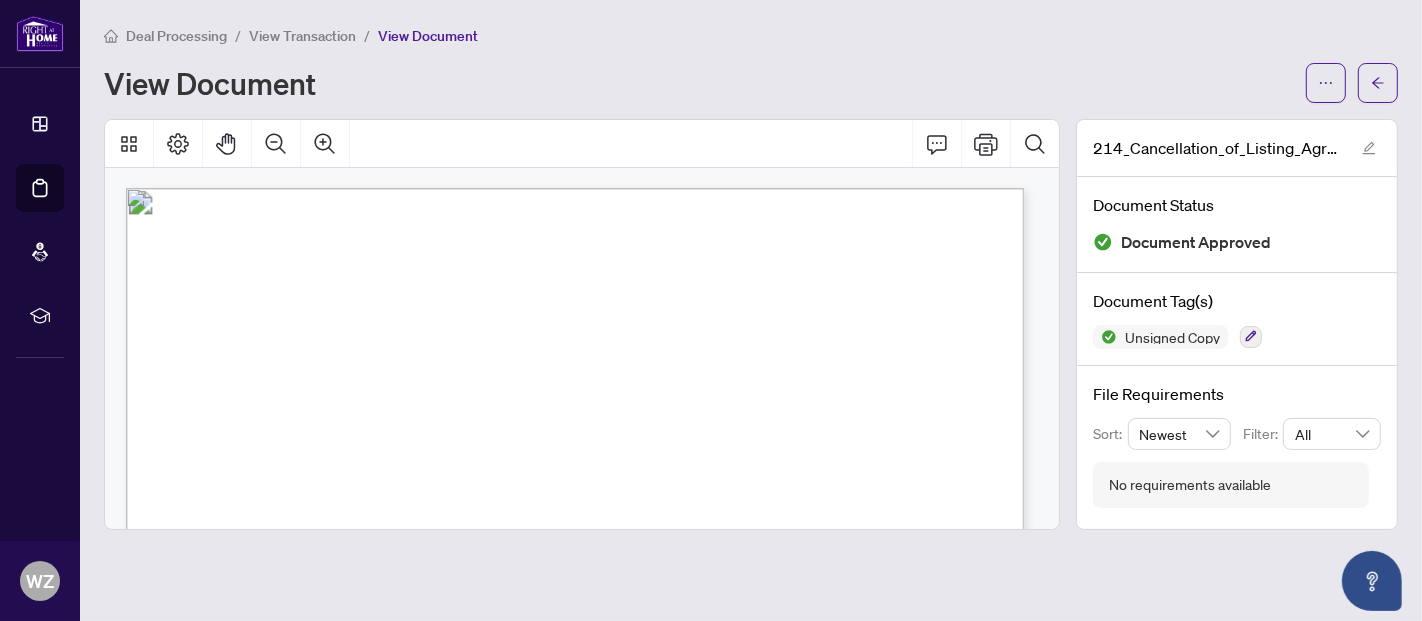 click on "Deal Processing" at bounding box center [176, 36] 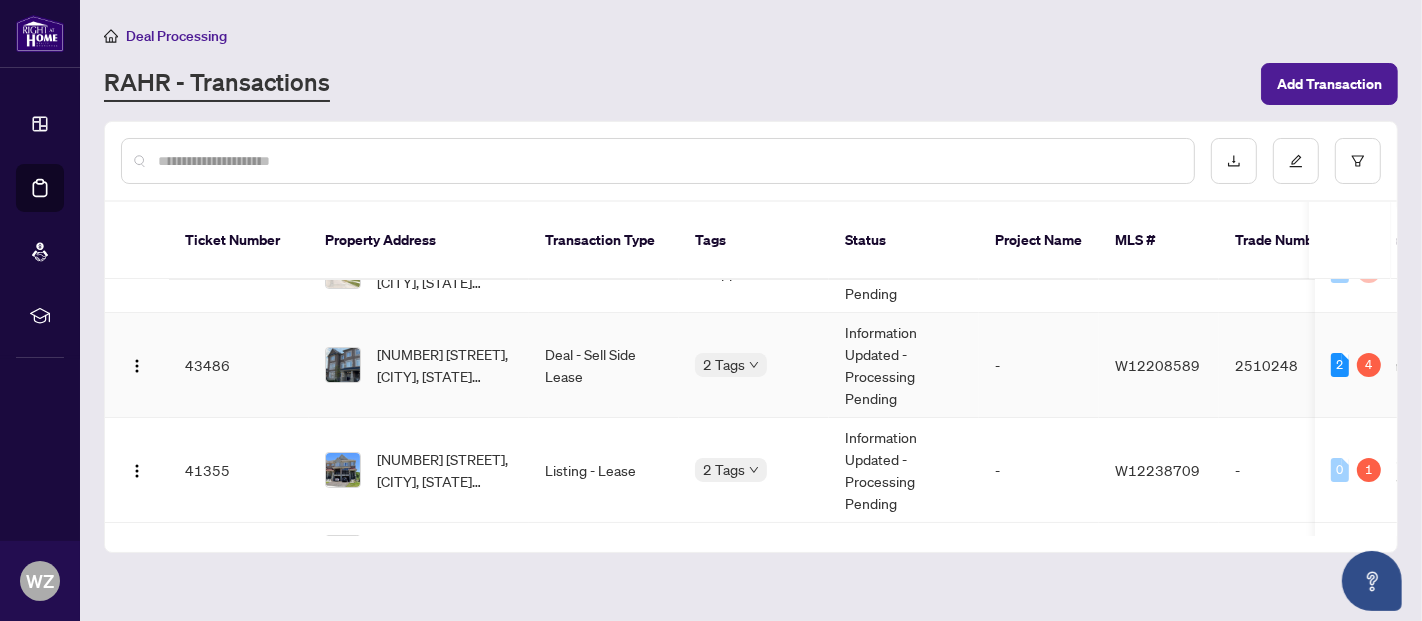 scroll, scrollTop: 222, scrollLeft: 0, axis: vertical 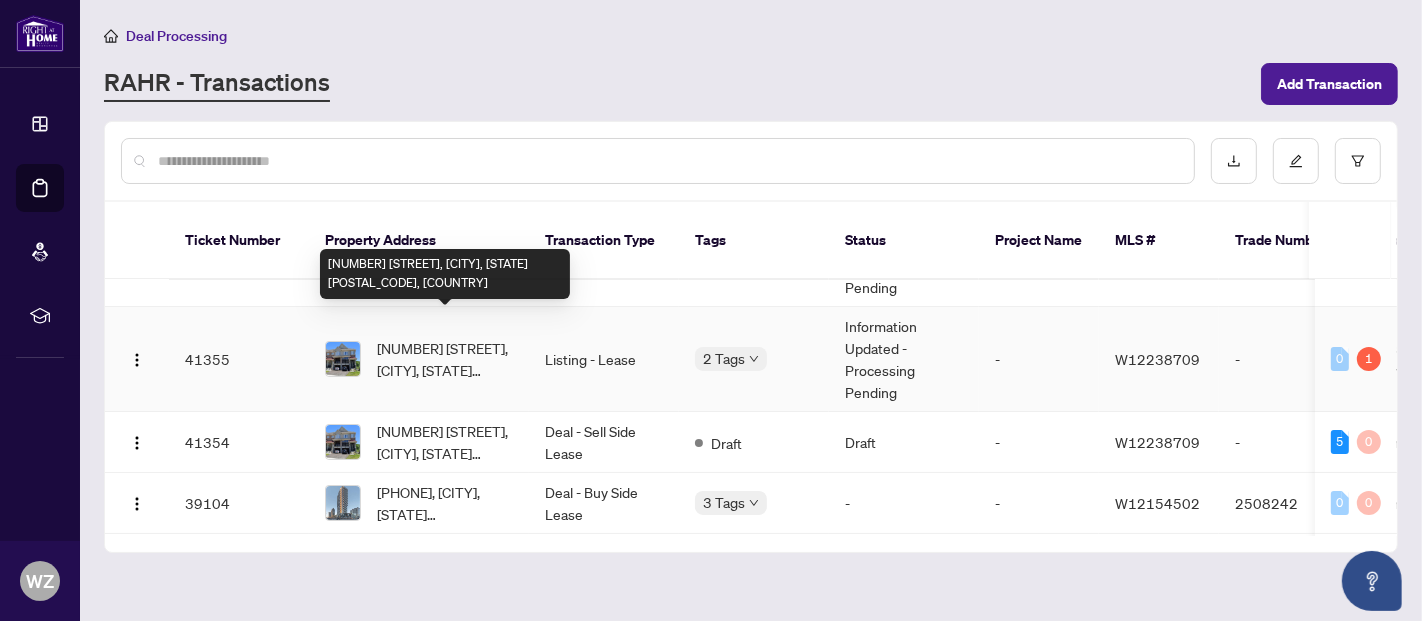 click on "[NUMBER] [STREET], [CITY], [STATE] [POSTAL_CODE], [COUNTRY]" at bounding box center [445, 359] 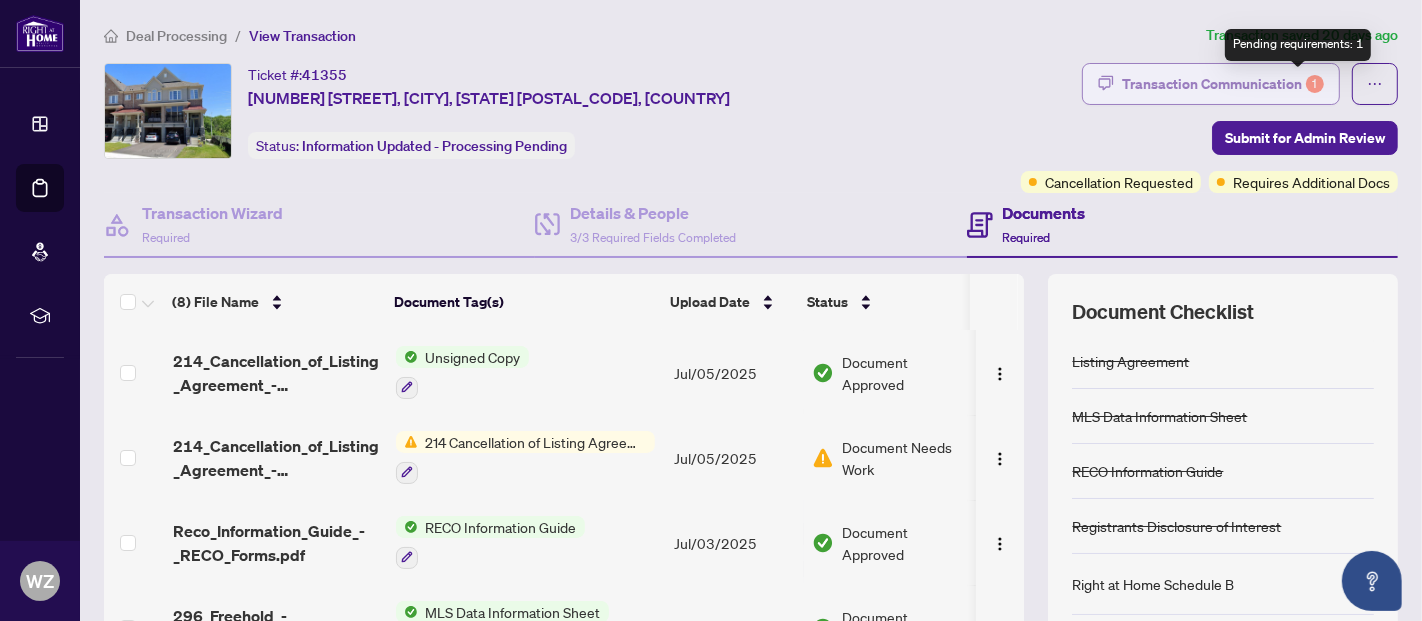 click on "1" at bounding box center [1315, 84] 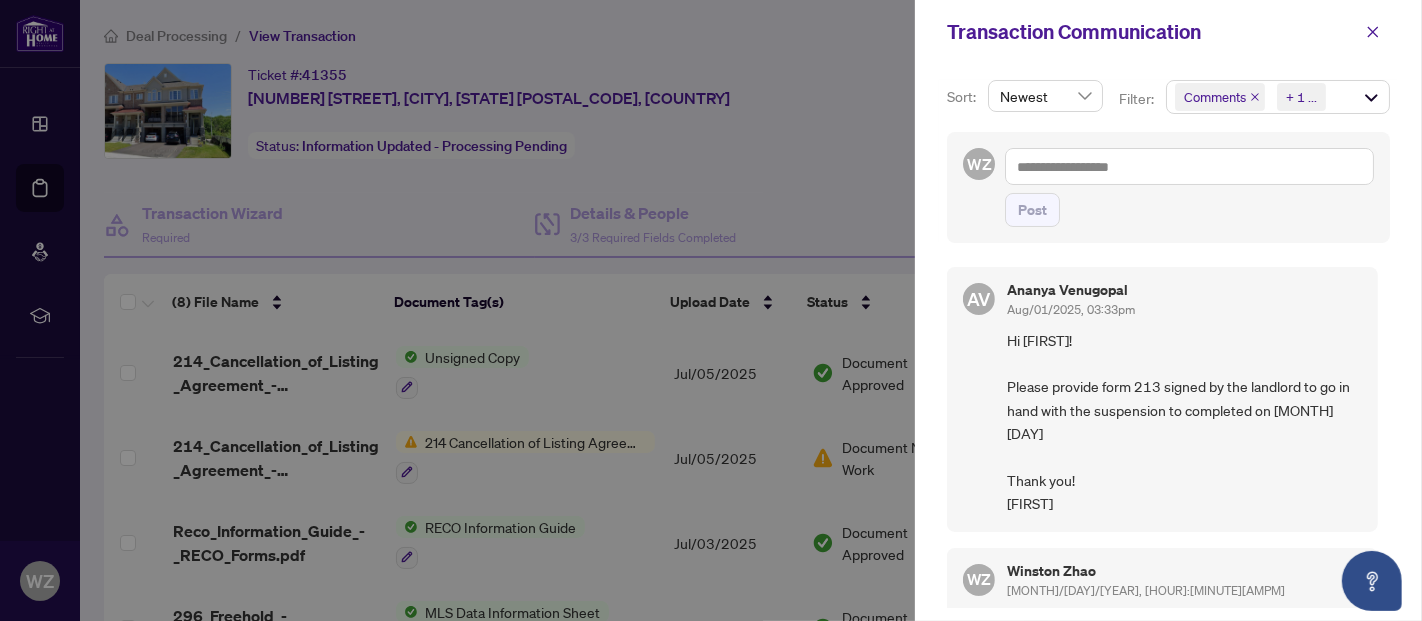 click on "Sort: Newest Filter: Comments Requirements + 1 ...   WZ Post [FIRST] [LAST]   [MONTH]/[DAY]/[YEAR], [HOUR]:[MINUTE][AMPM] Hi [FIRST]!
Please provide form 213 signed by the landlord to go in hand with the suspension to completed on [MONTH] [DAY]
Thank you!
[FIRST] WZ [FIRST] [LAST]   [MONTH]/[DAY]/[YEAR], [HOUR]:[MINUTE][AMPM] it is signed by the landlord, just need to be signed by the brokerage manager MA Mississauga Administrator   [MONTH]/[DAY]/[YEAR], [HOUR]:[MINUTE][AMPM] Hi [FIRST],
There is no signed suspension form uploaded! WZ [FIRST] [LAST]   [MONTH]/[DAY]/[YEAR], [HOUR]:[MINUTE][AMPM] signed copy uploaded MA Mississauga Administrator   [MONTH]/[DAY]/[YEAR], [HOUR]:[MINUTE][AMPM] Requirement   Please provide a signed suspension form as well as you suspended the listing [MONTH] [DAY]. MA Mississauga Administrator   [MONTH]/[DAY]/[YEAR], [HOUR]:[MINUTE][AMPM] Requirement    -  [NUMBER]_Cancellation_of_Listing_Agreement_-_Authority_to_Offer_for_Lease_A__-_PropTx-OREA.pdf Cancellation
- The form uploaded is for a different property. Completed  on   [MONTH]/[DAY]/[YEAR], [HOUR]:[MINUTE][AMPM] Completed  by   Mississauga Administrator MA Mississauga Administrator      -   on" at bounding box center (1168, 342) 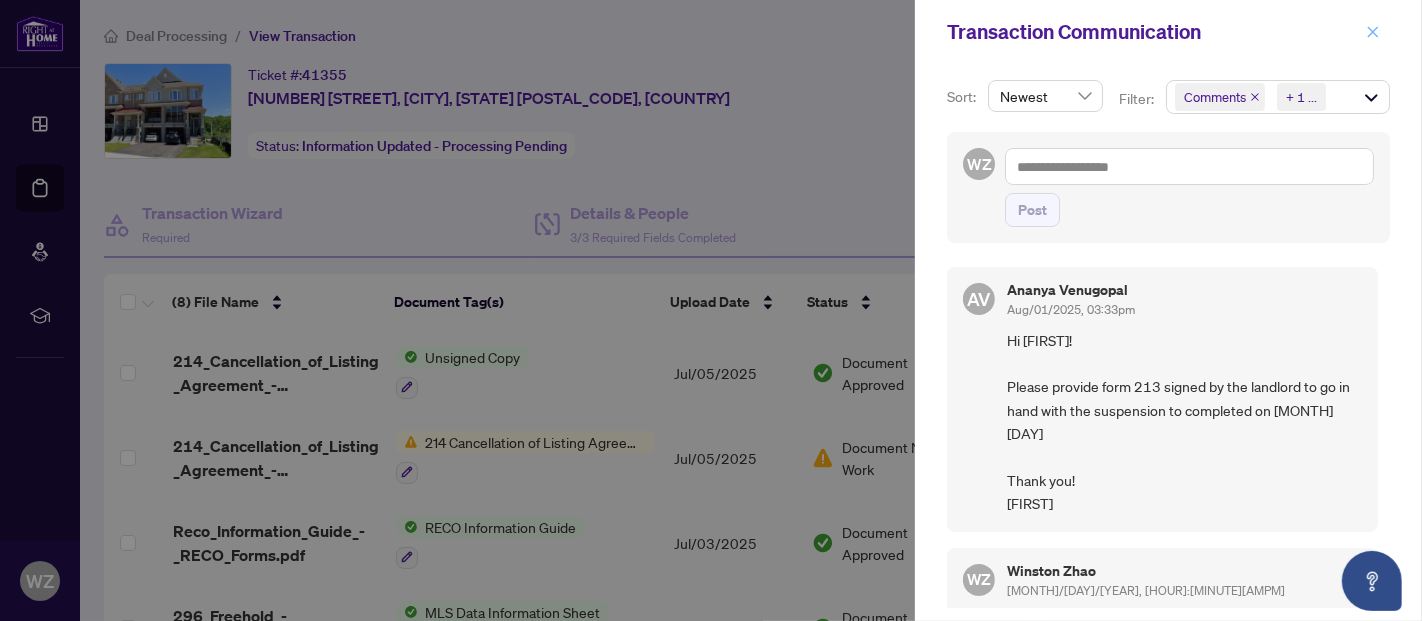 click at bounding box center [1373, 32] 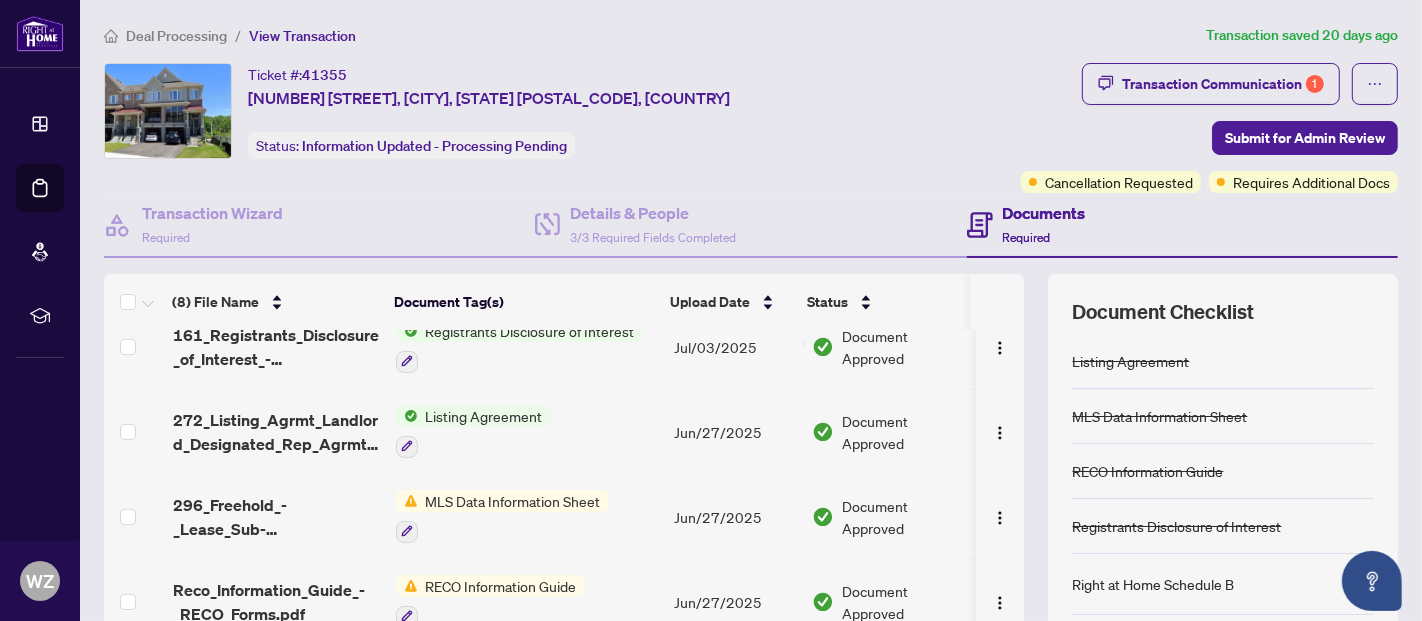 scroll, scrollTop: 382, scrollLeft: 0, axis: vertical 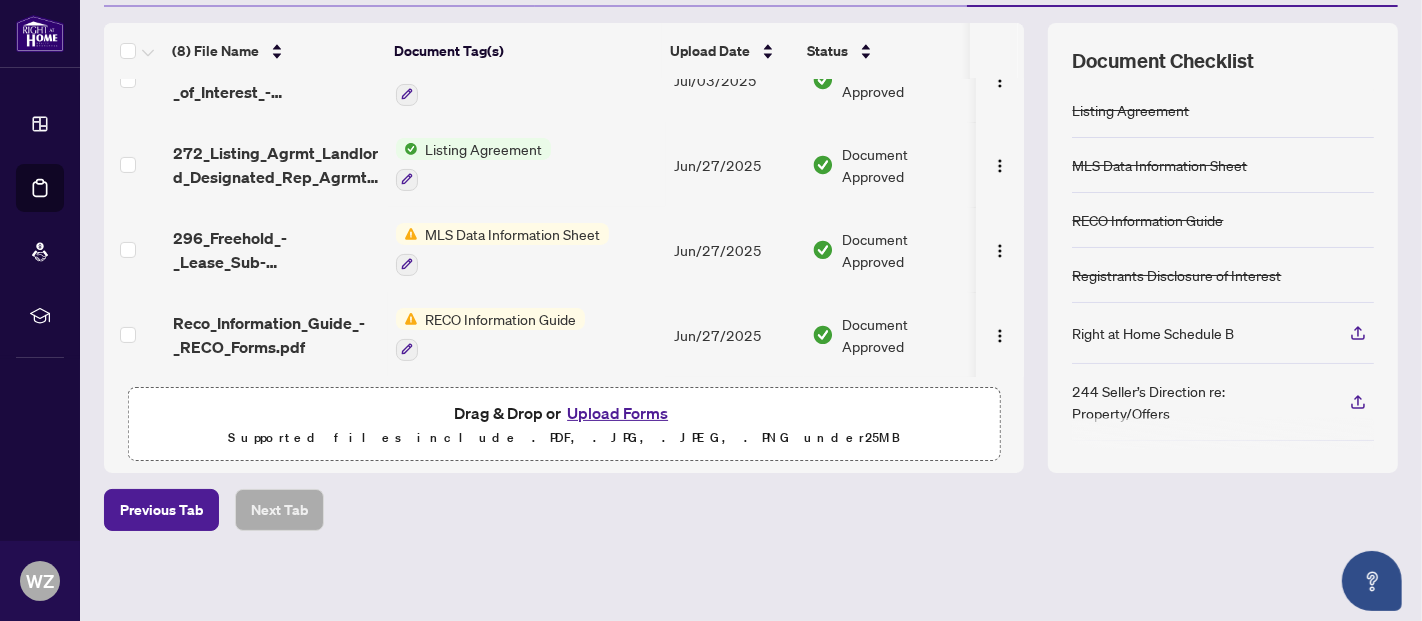 click on "Upload Forms" at bounding box center [617, 413] 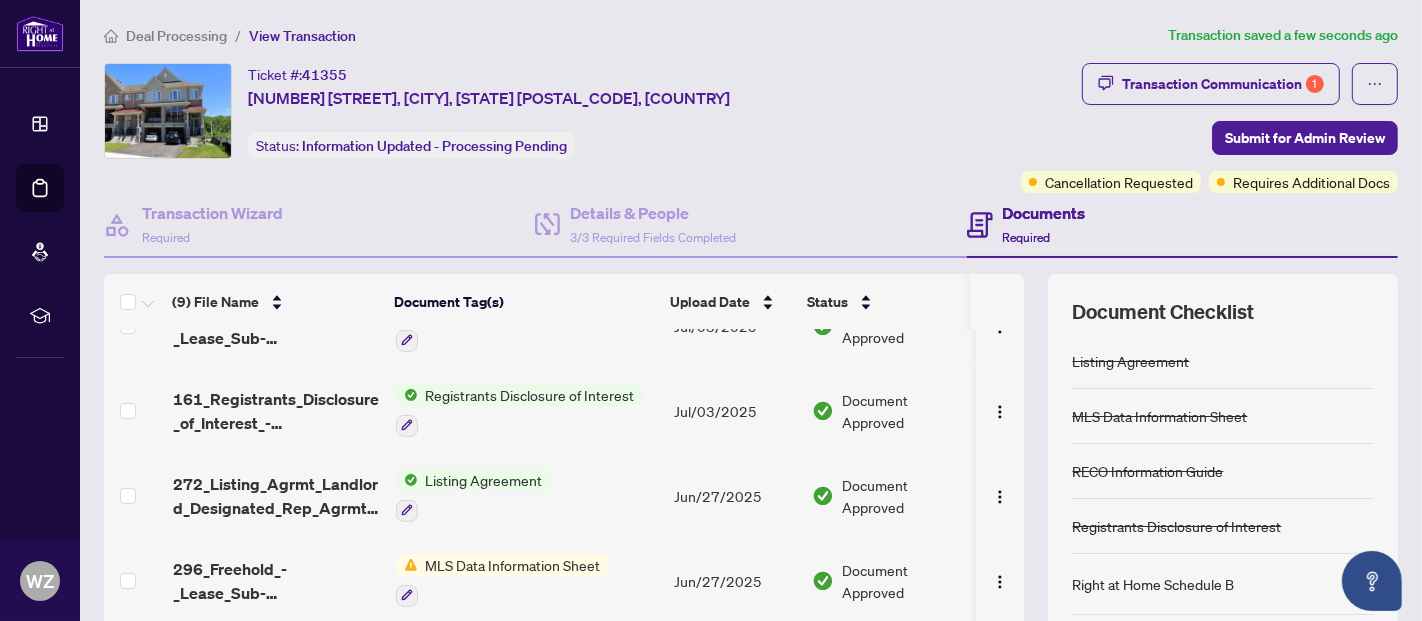 scroll, scrollTop: 0, scrollLeft: 0, axis: both 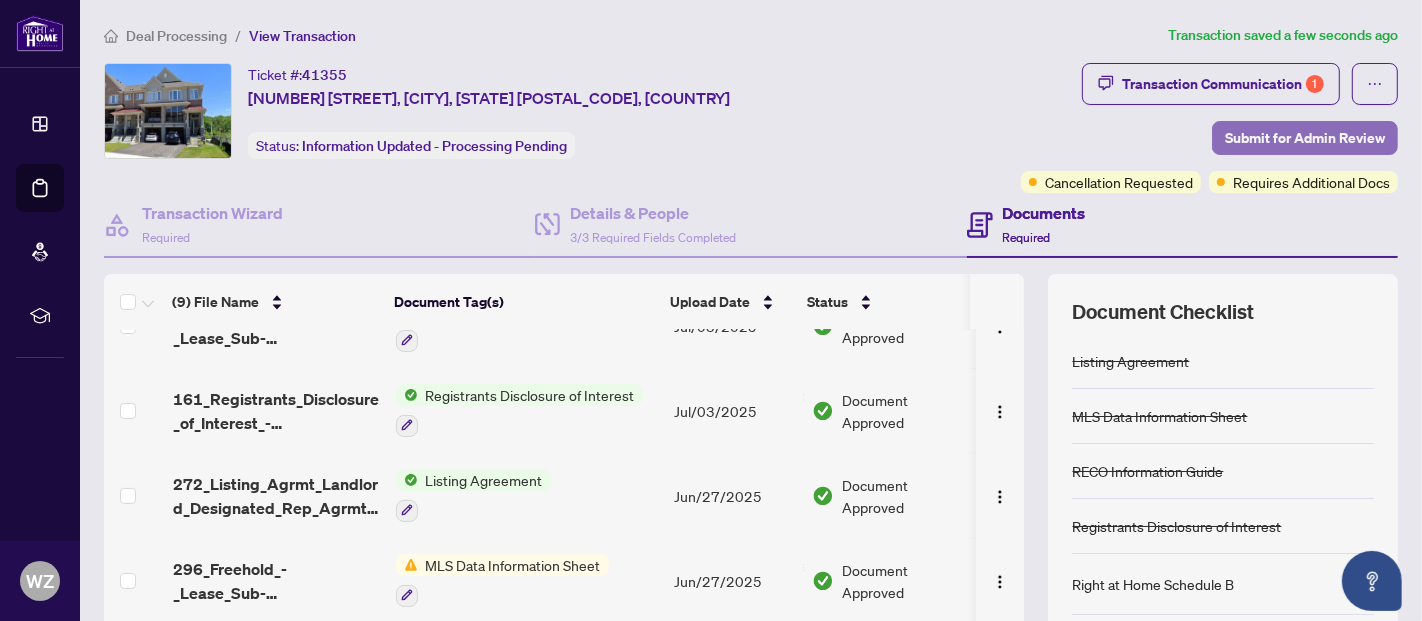 click on "Submit for Admin Review" at bounding box center (1305, 138) 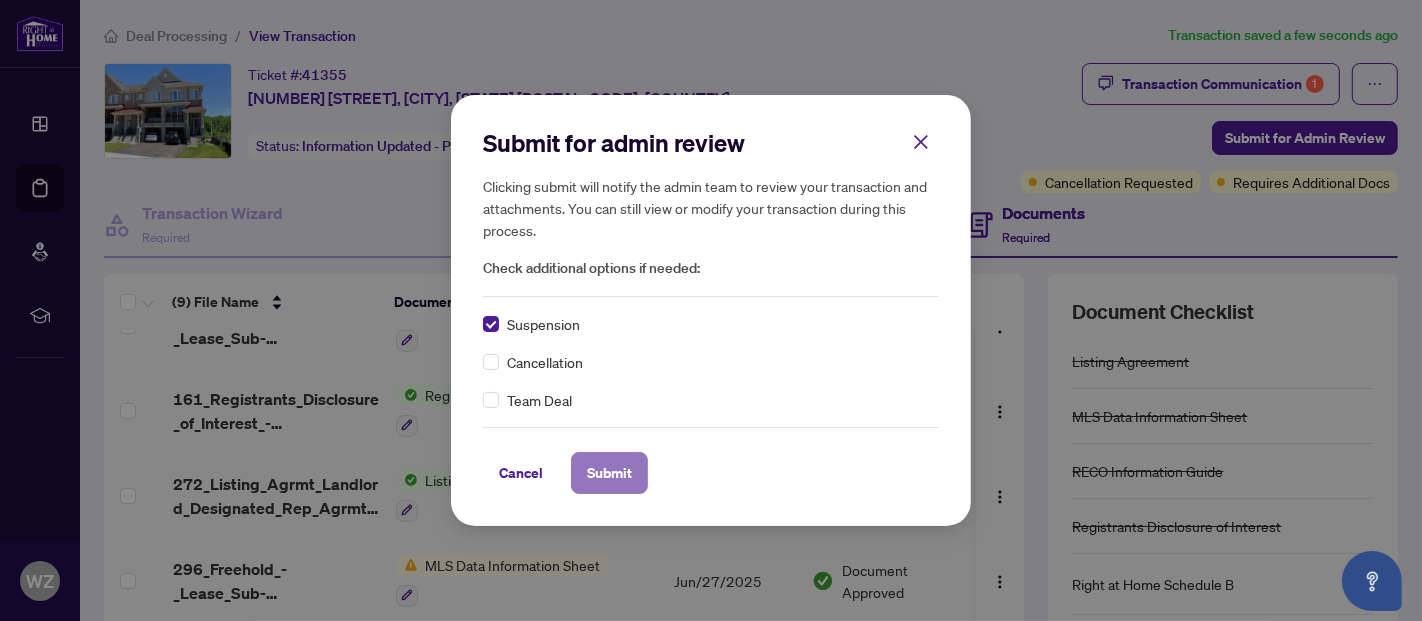 click on "Submit" at bounding box center (609, 473) 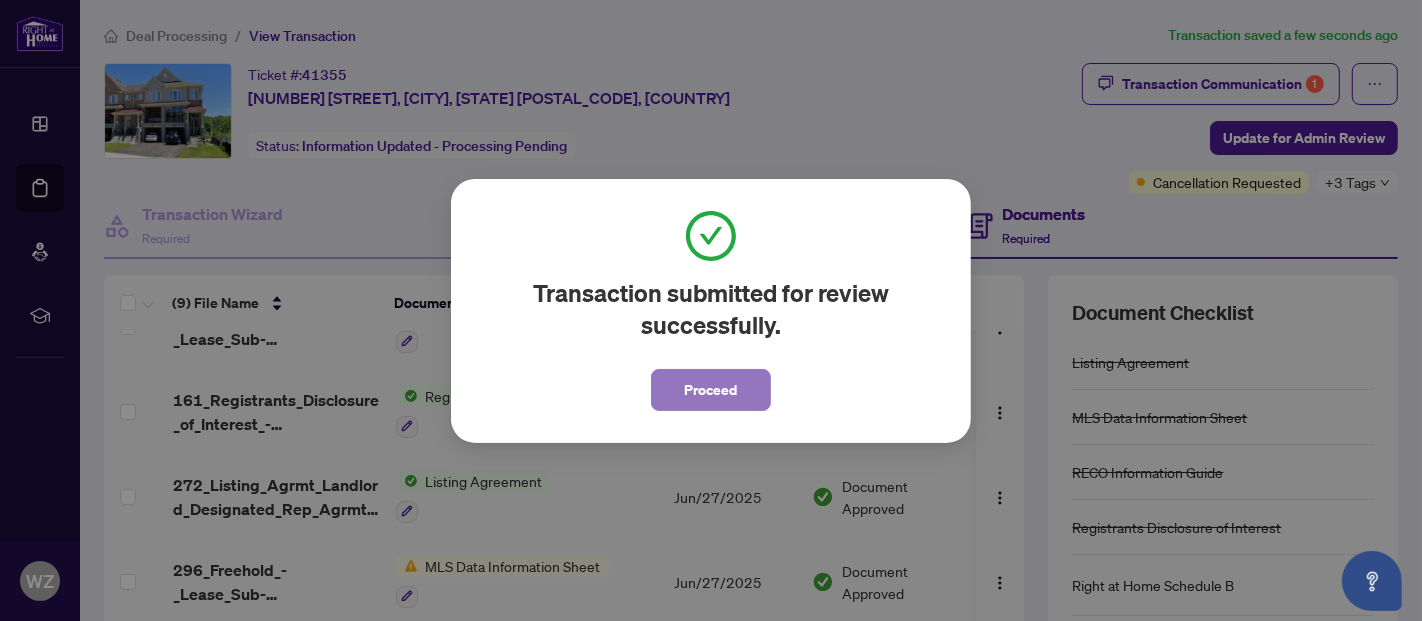 click on "Proceed" at bounding box center (711, 390) 